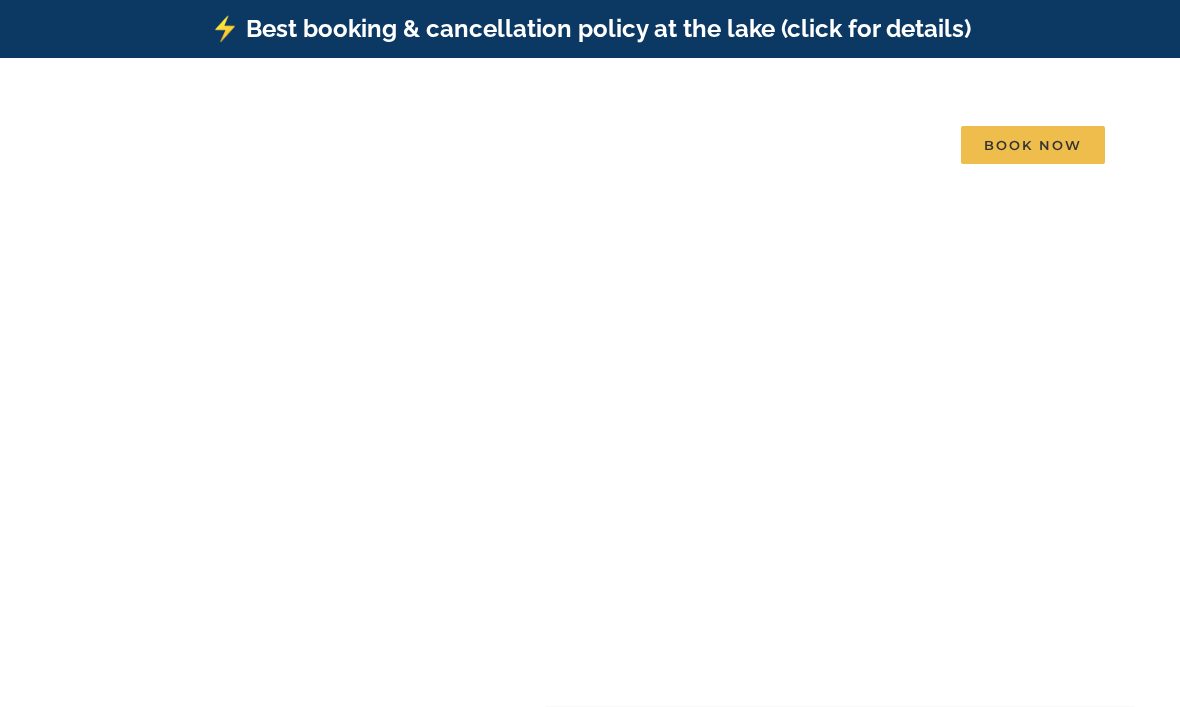 scroll, scrollTop: 0, scrollLeft: 0, axis: both 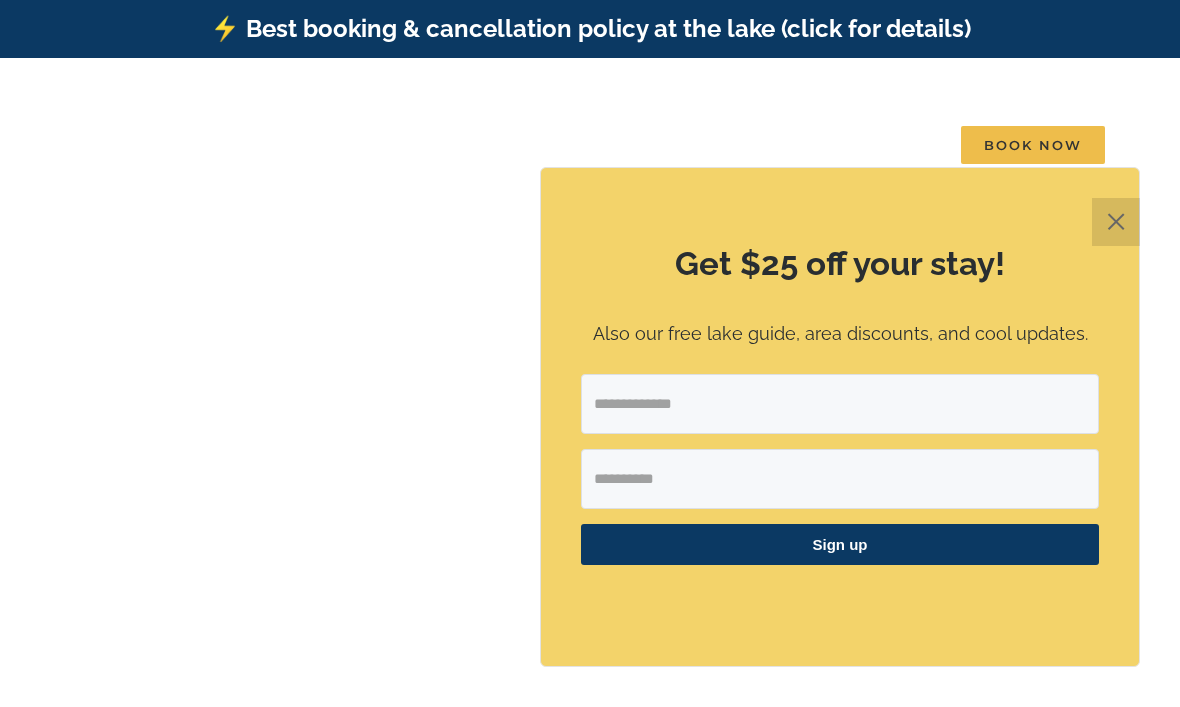 click on "✕" at bounding box center (1116, 222) 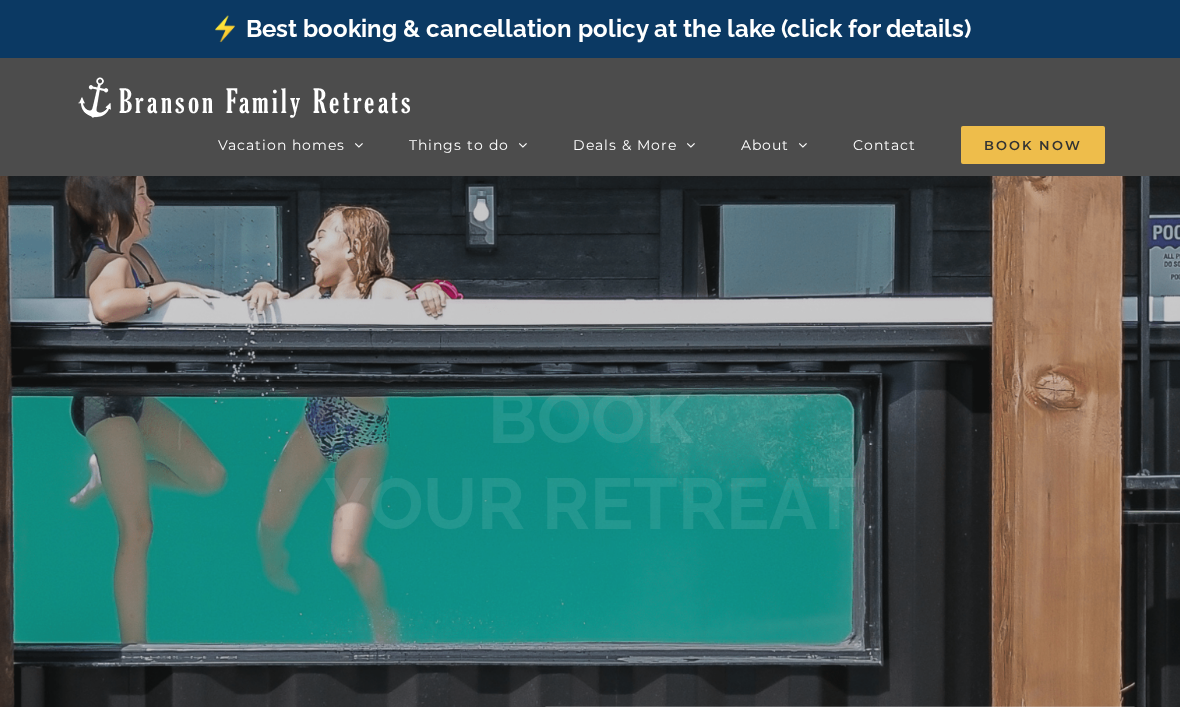 scroll, scrollTop: 0, scrollLeft: 0, axis: both 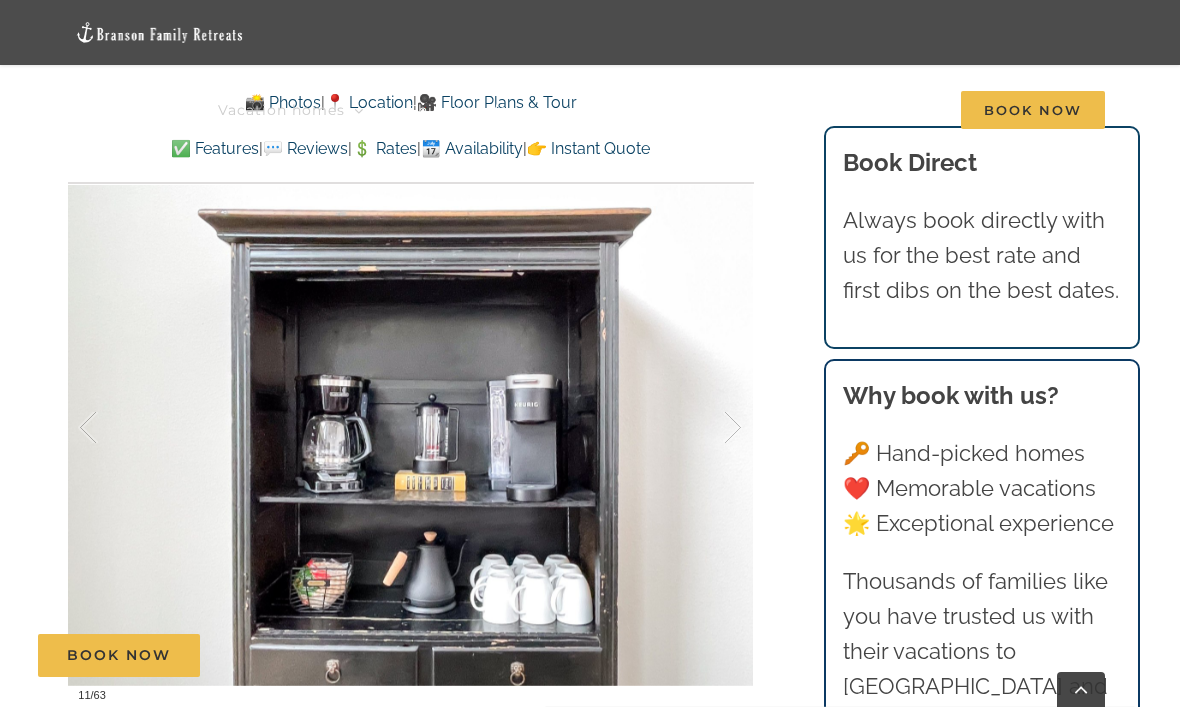 click at bounding box center (712, 428) 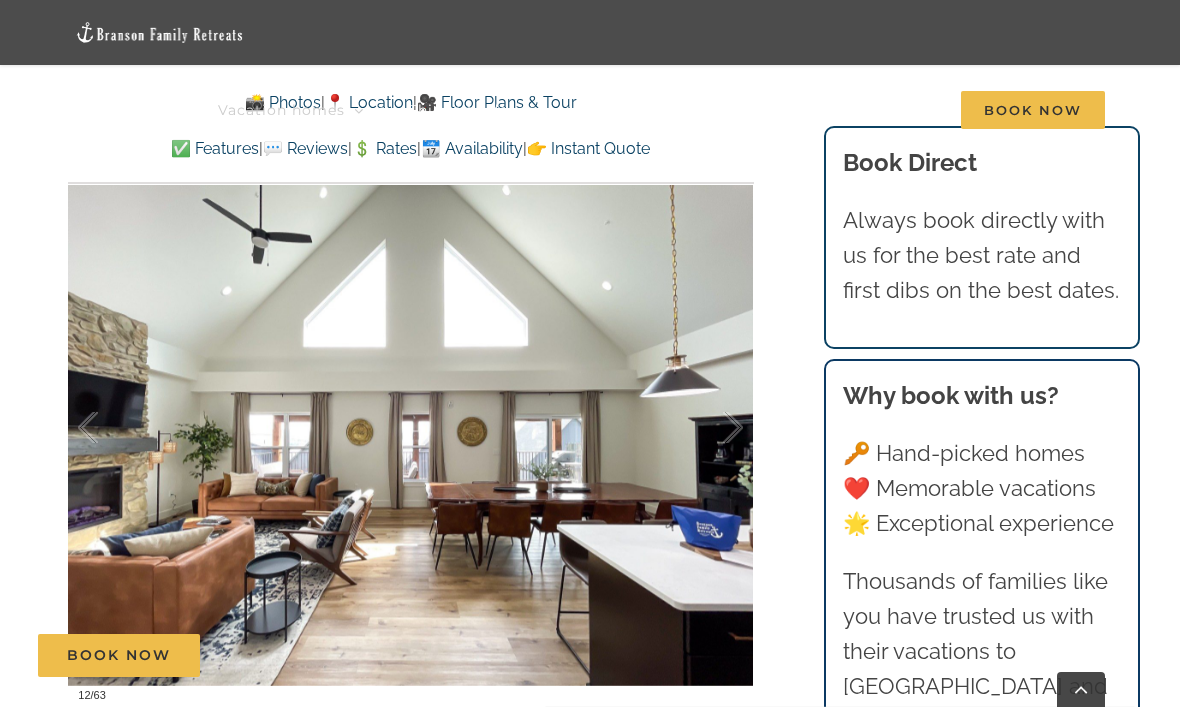 click at bounding box center (712, 428) 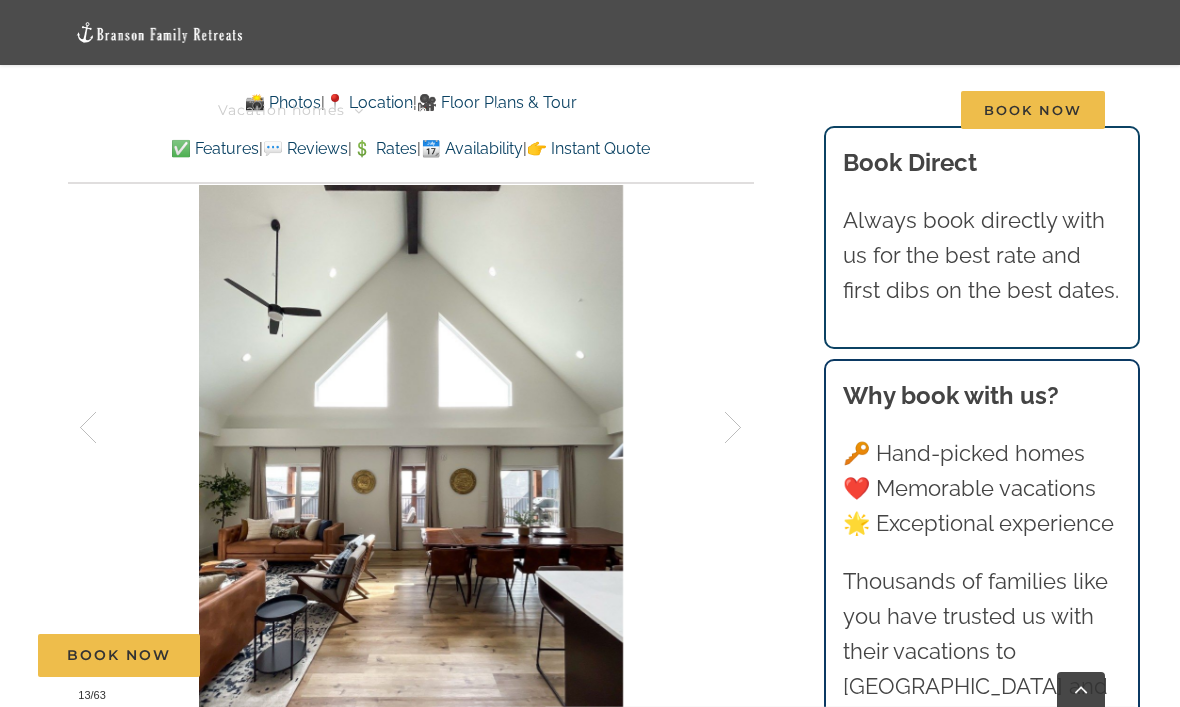 click at bounding box center [712, 428] 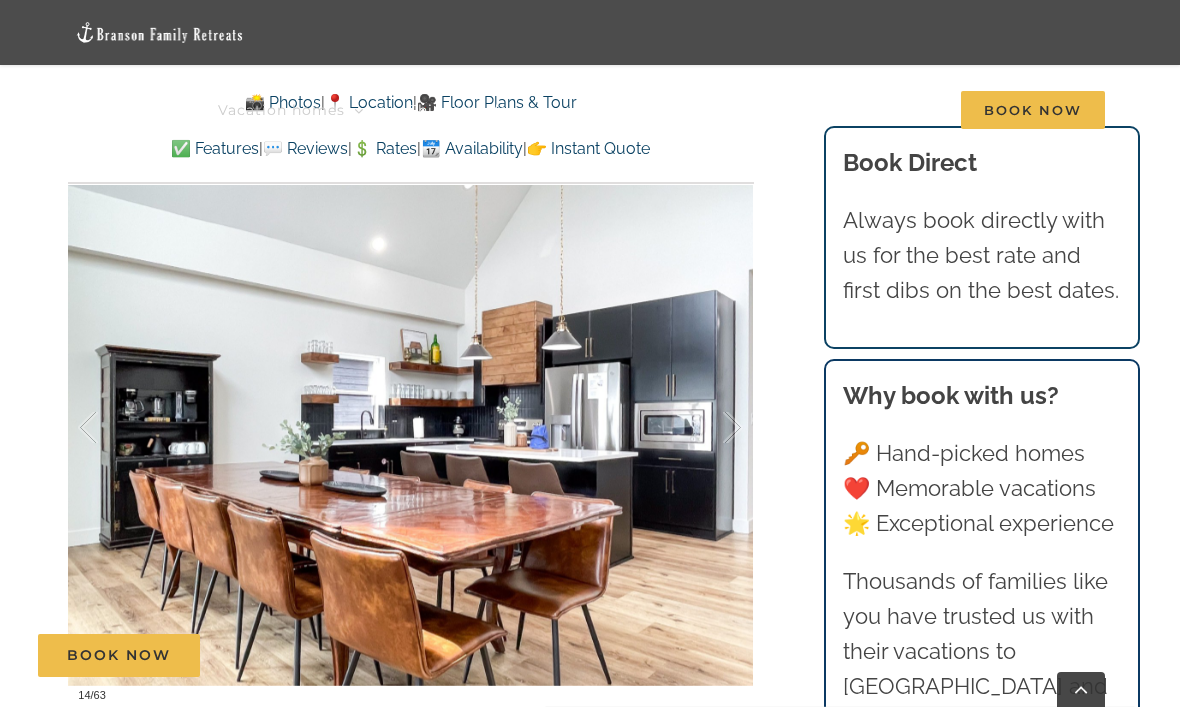 click at bounding box center (712, 428) 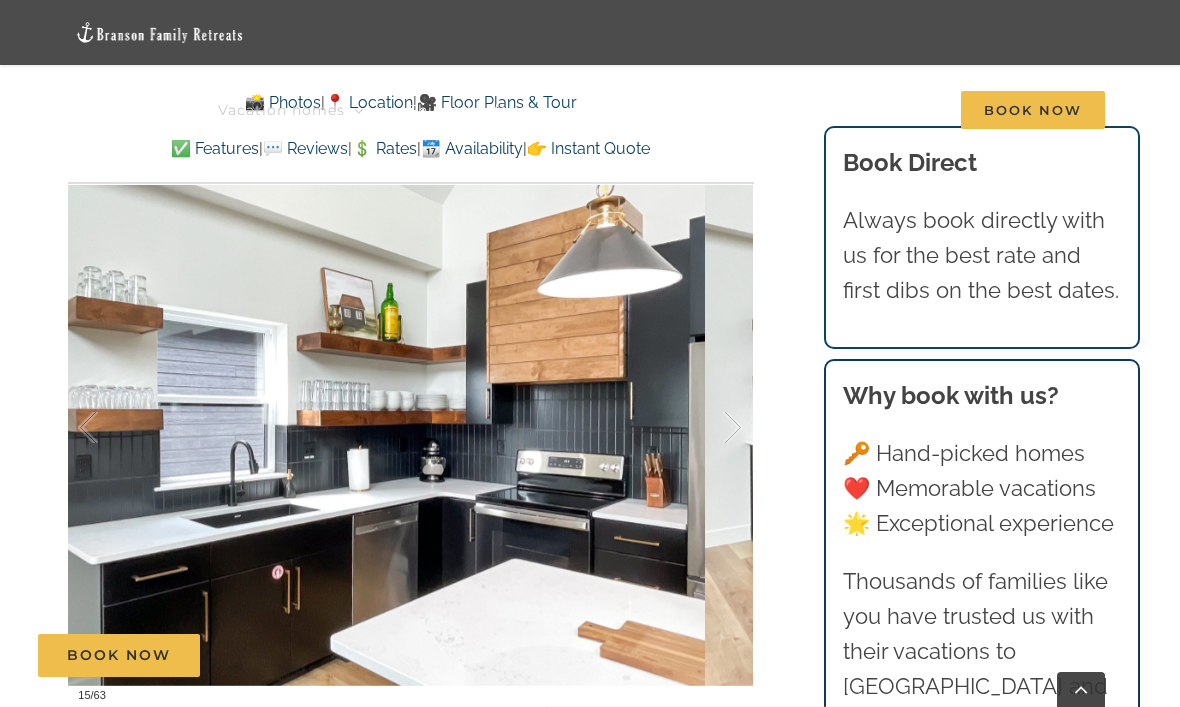 click at bounding box center [712, 428] 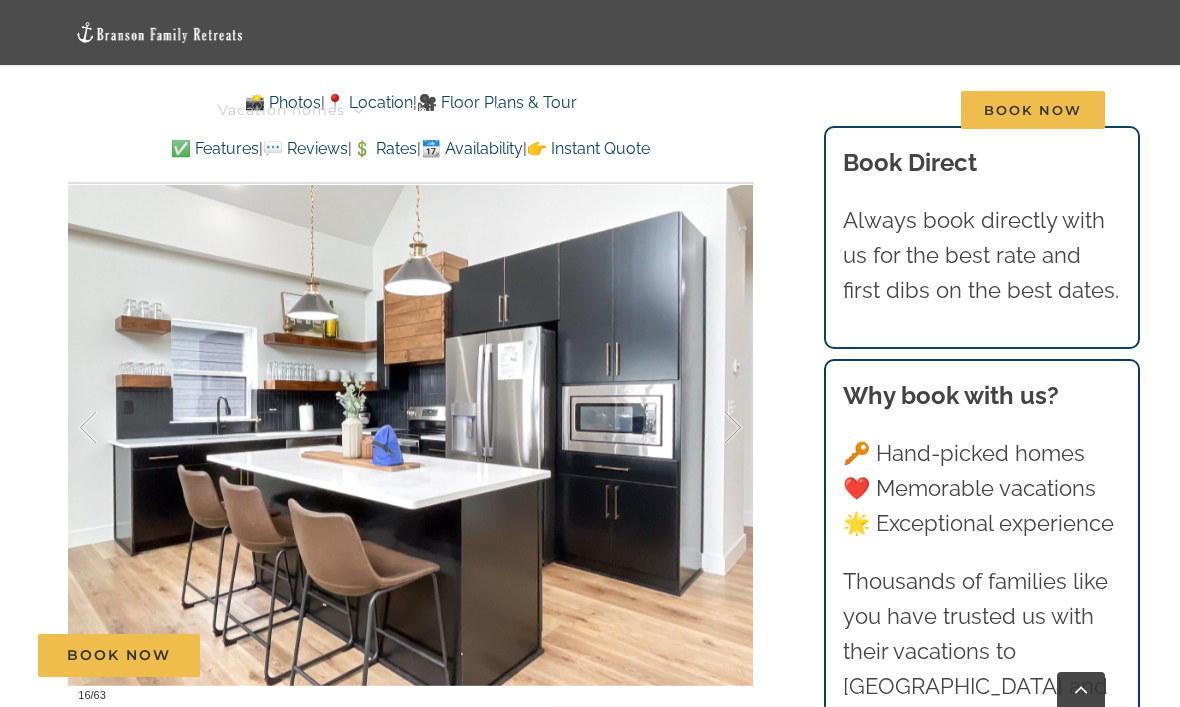 click at bounding box center (712, 428) 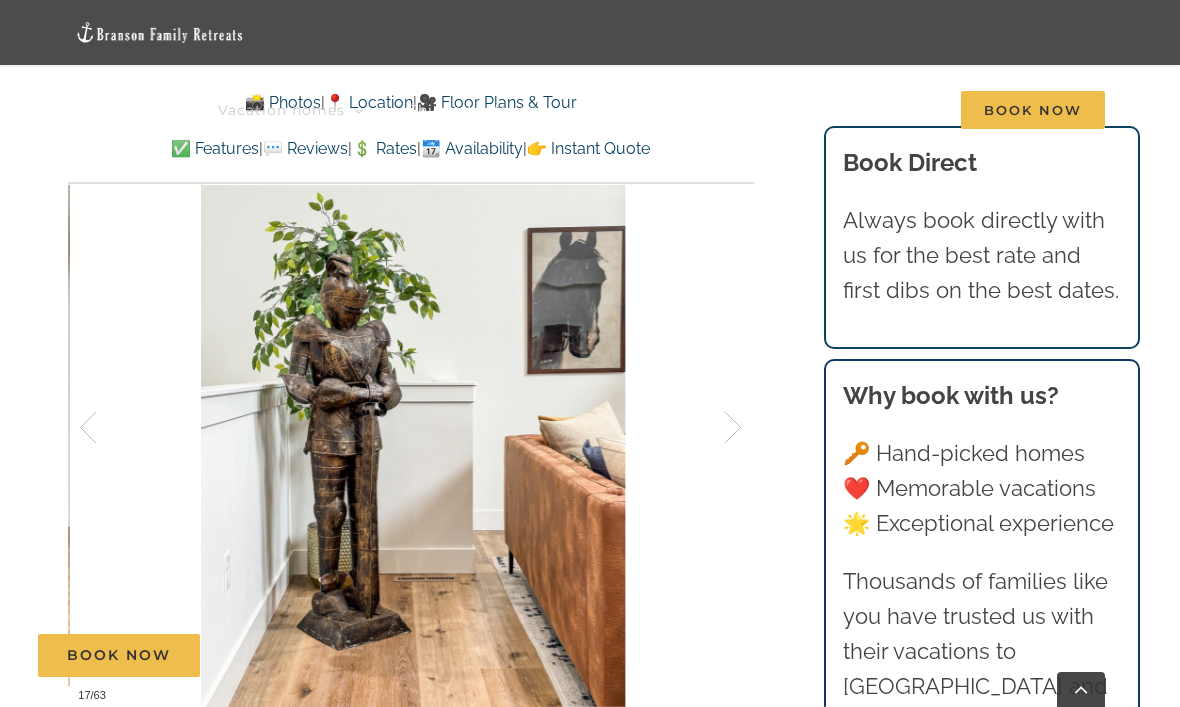 click at bounding box center [712, 428] 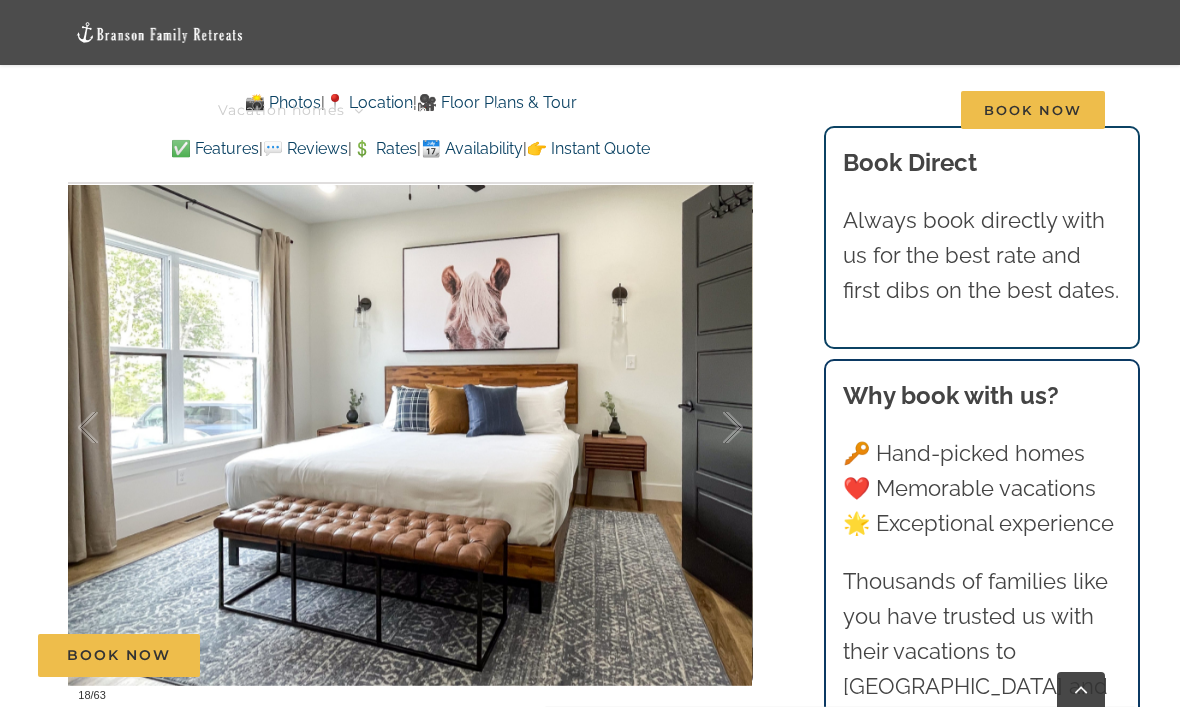 click at bounding box center [712, 428] 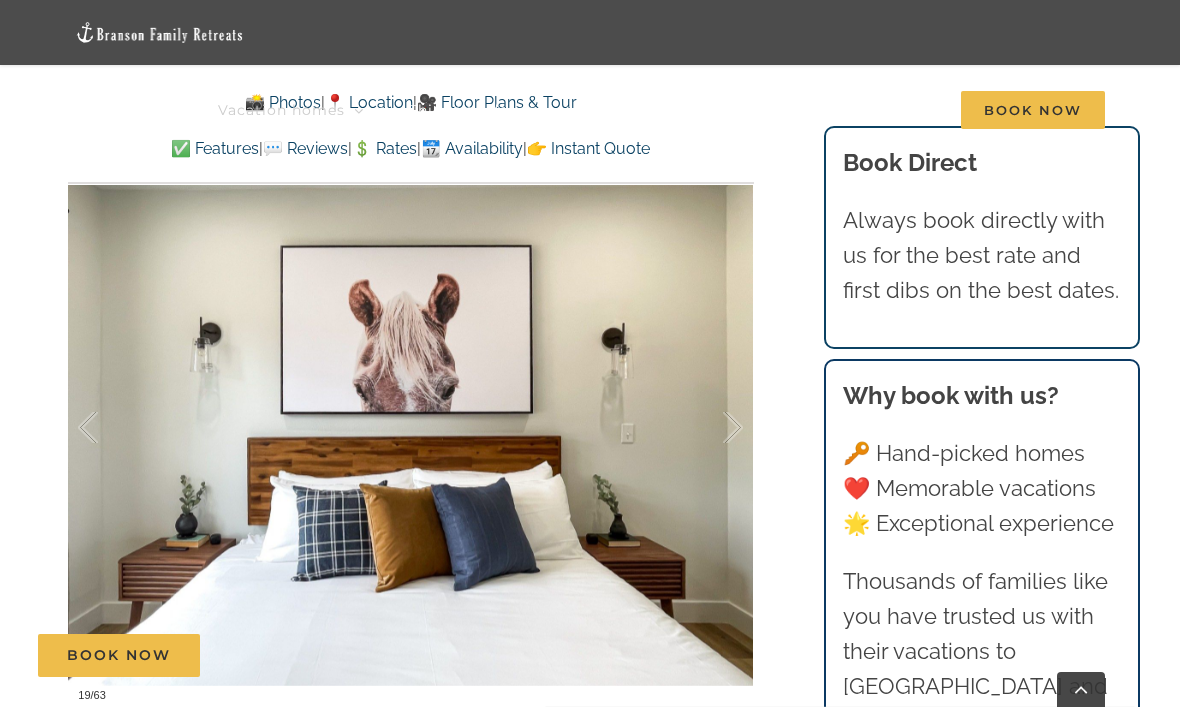 click at bounding box center (712, 428) 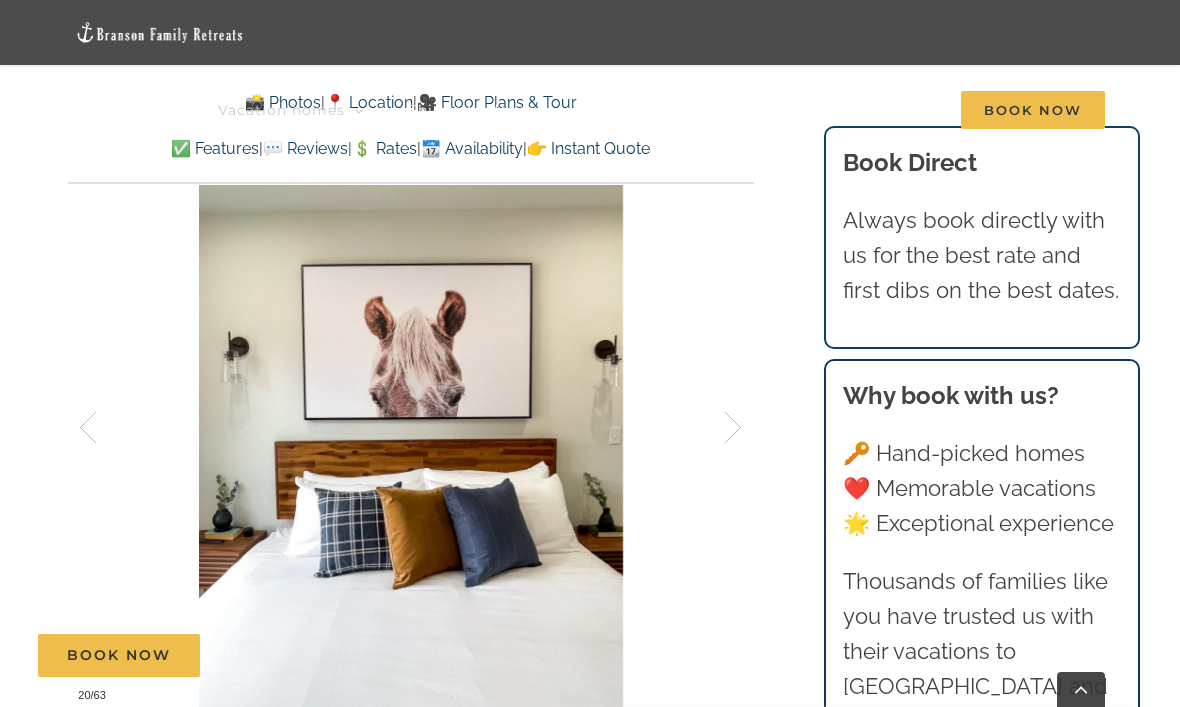 click at bounding box center [712, 428] 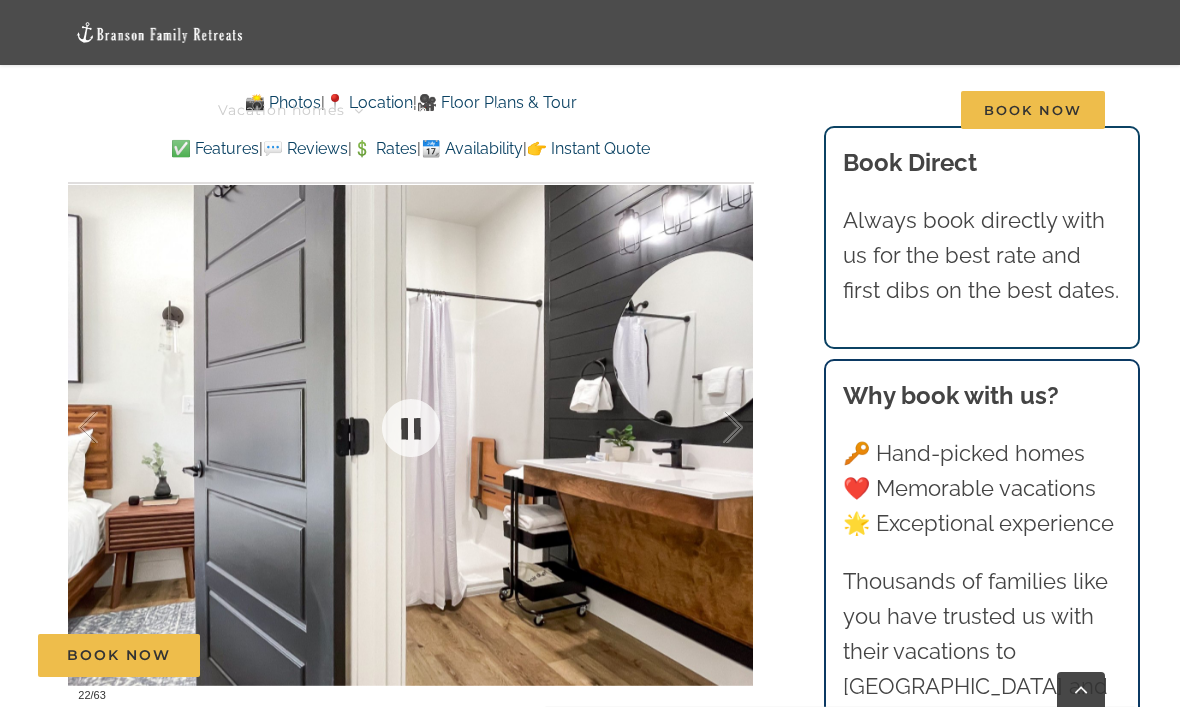 click at bounding box center (712, 428) 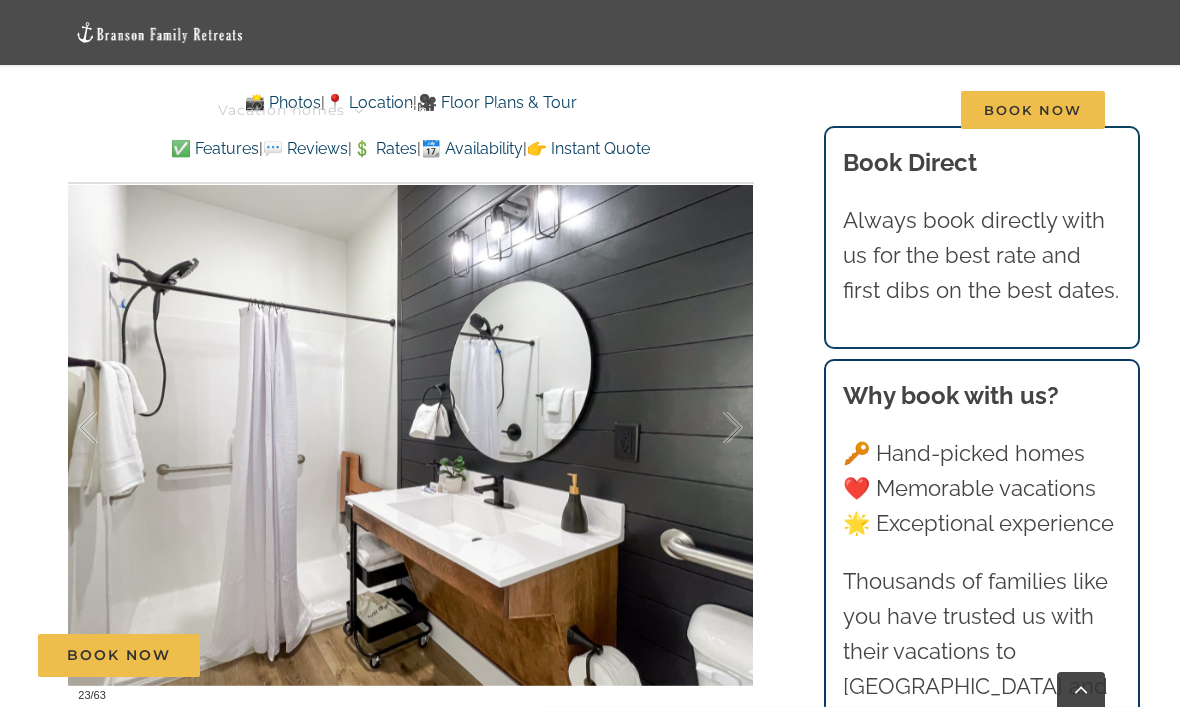 click at bounding box center [712, 428] 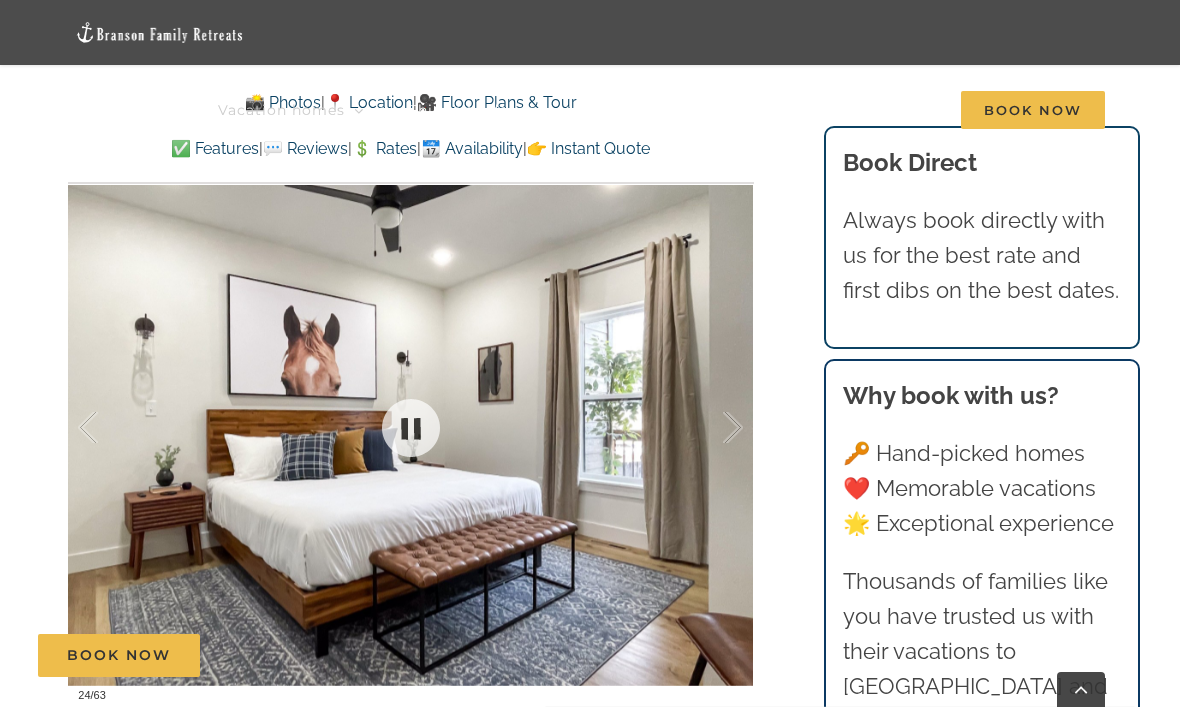 click at bounding box center [410, 428] 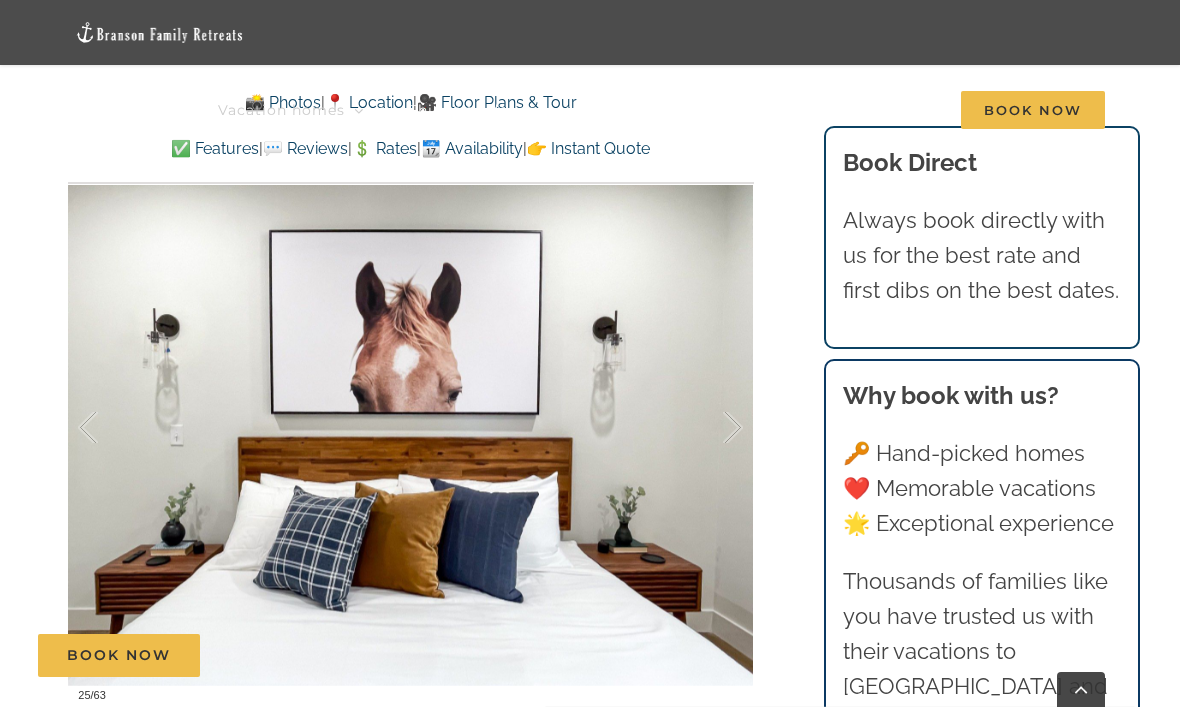 click at bounding box center (712, 428) 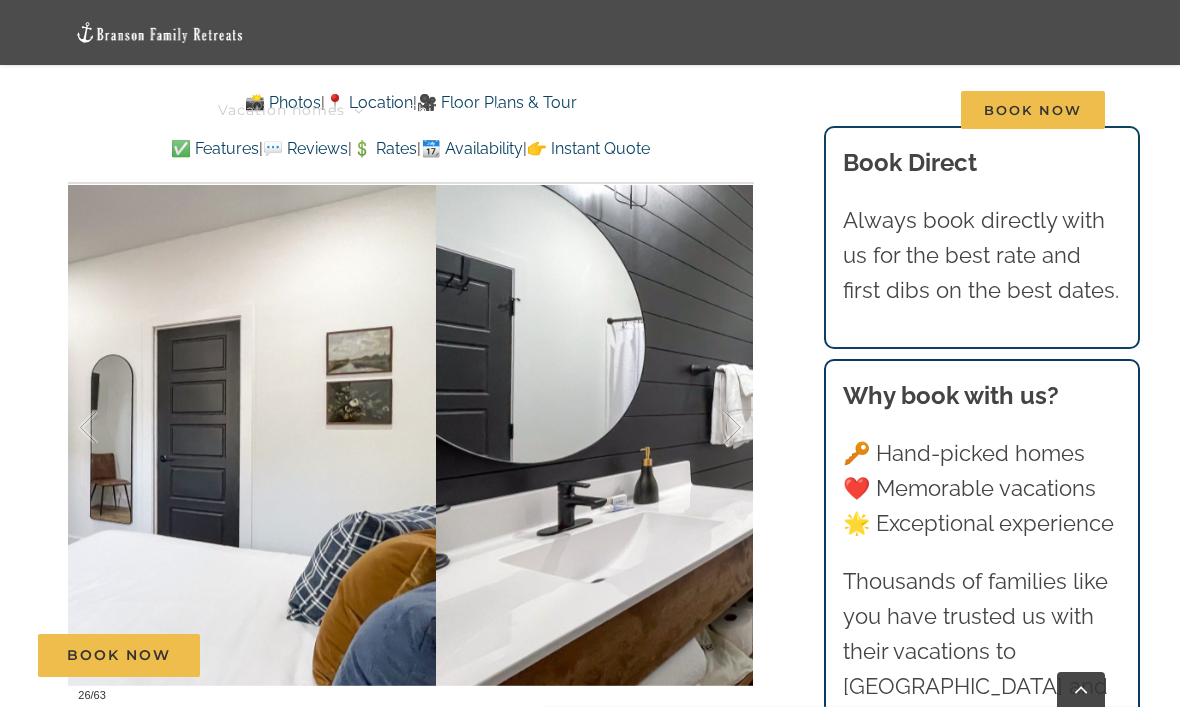 click at bounding box center [712, 428] 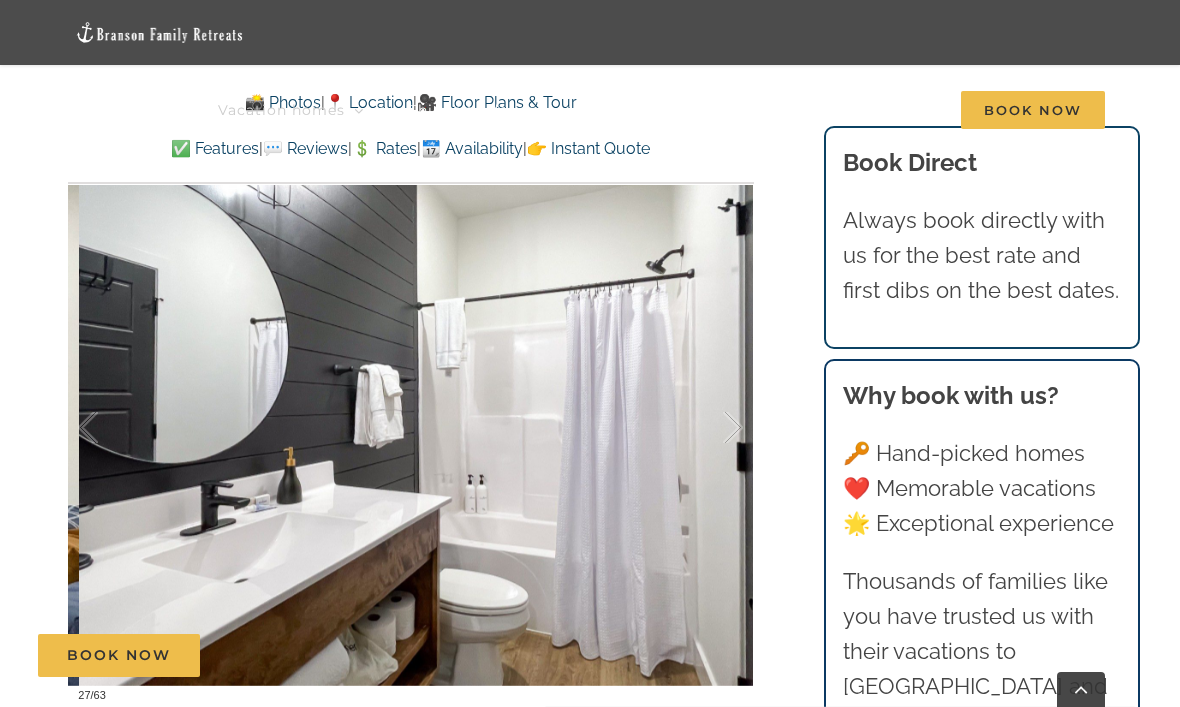 click at bounding box center (712, 428) 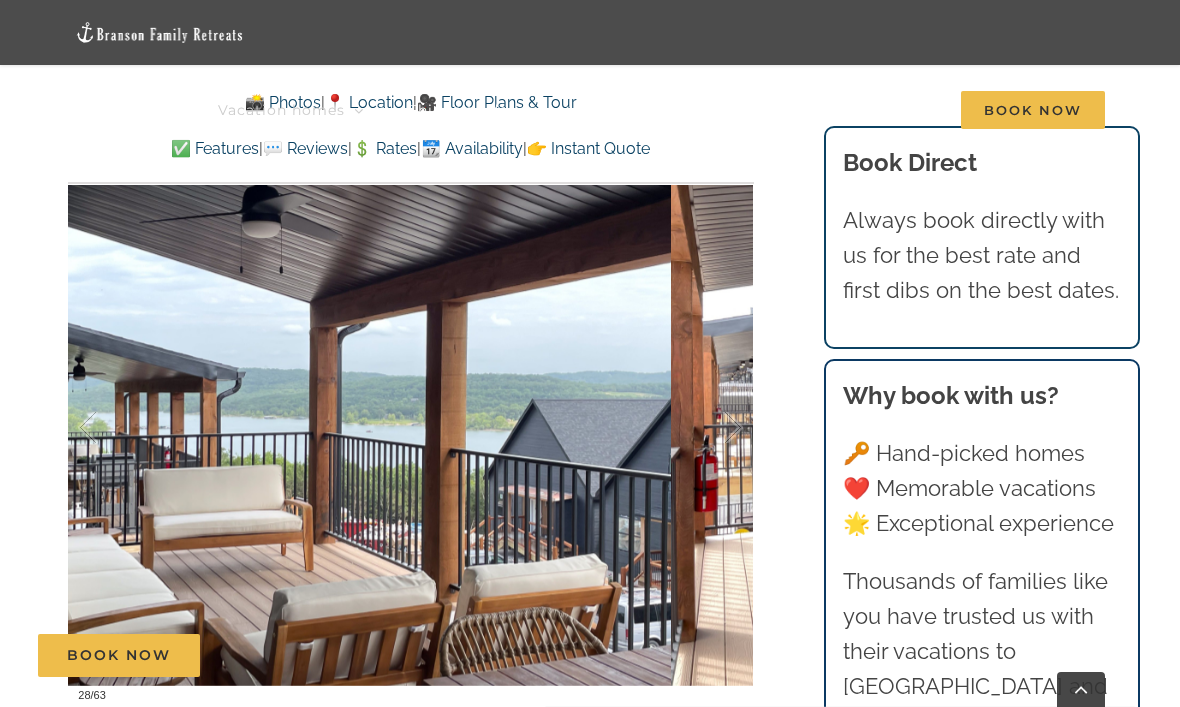 click at bounding box center [712, 428] 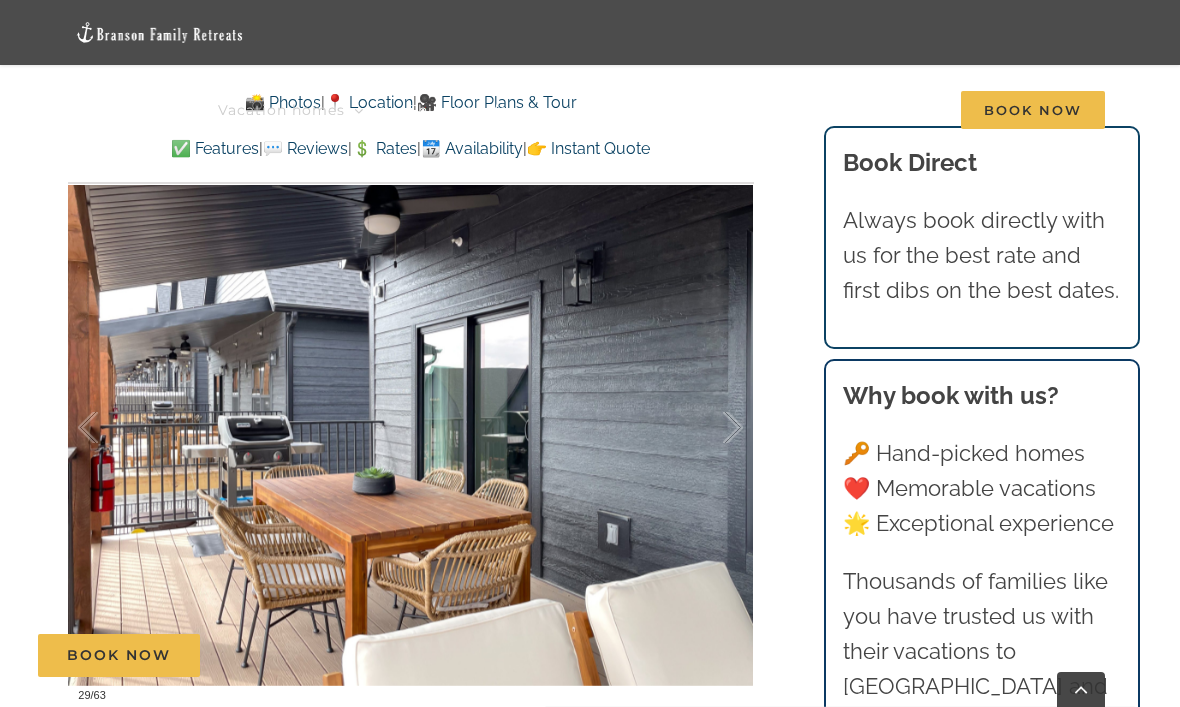click at bounding box center [712, 428] 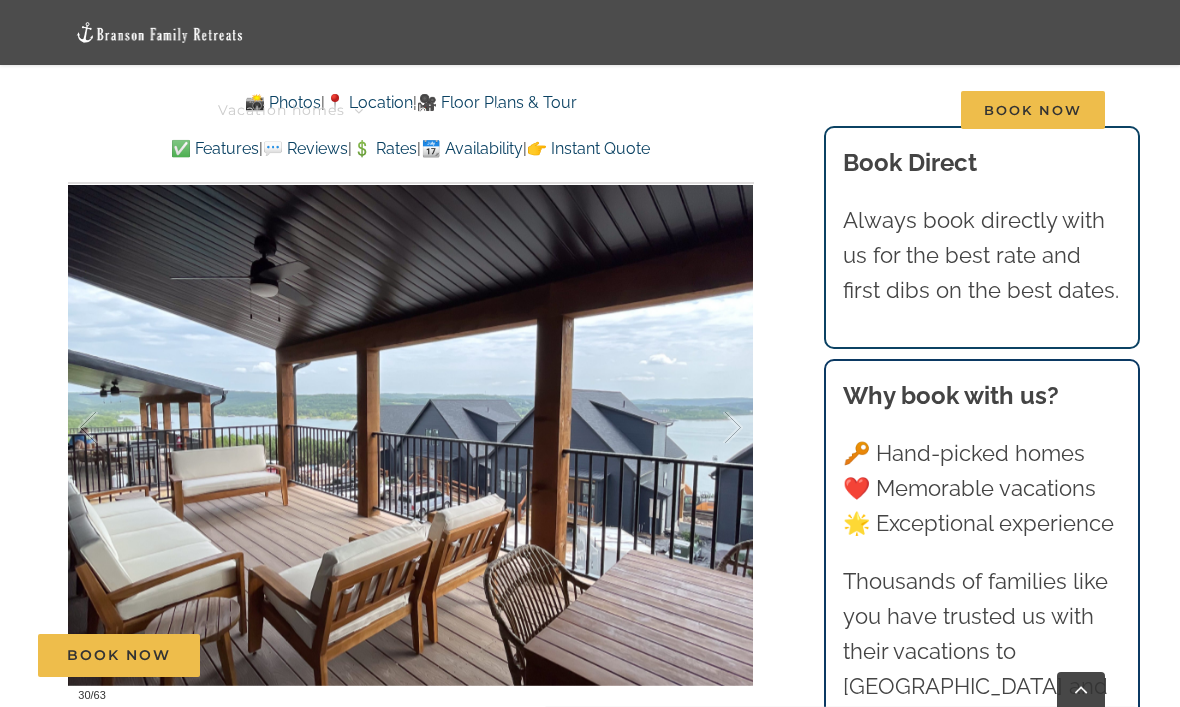 click at bounding box center [712, 428] 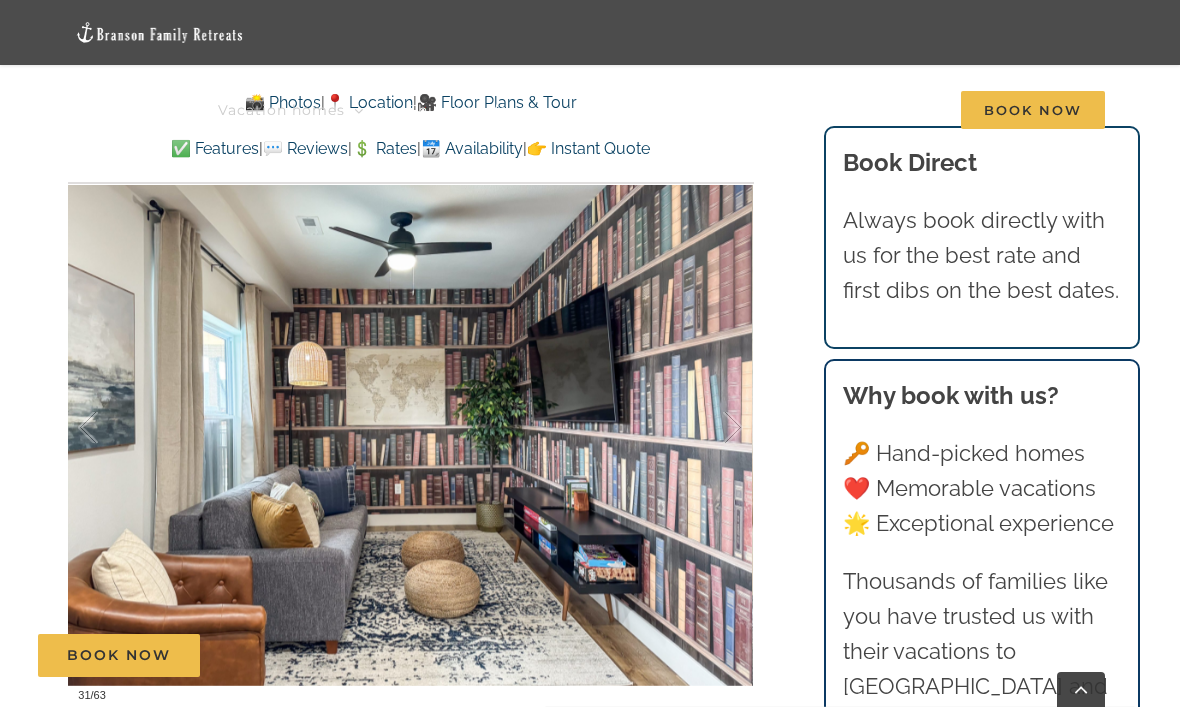 click at bounding box center [712, 428] 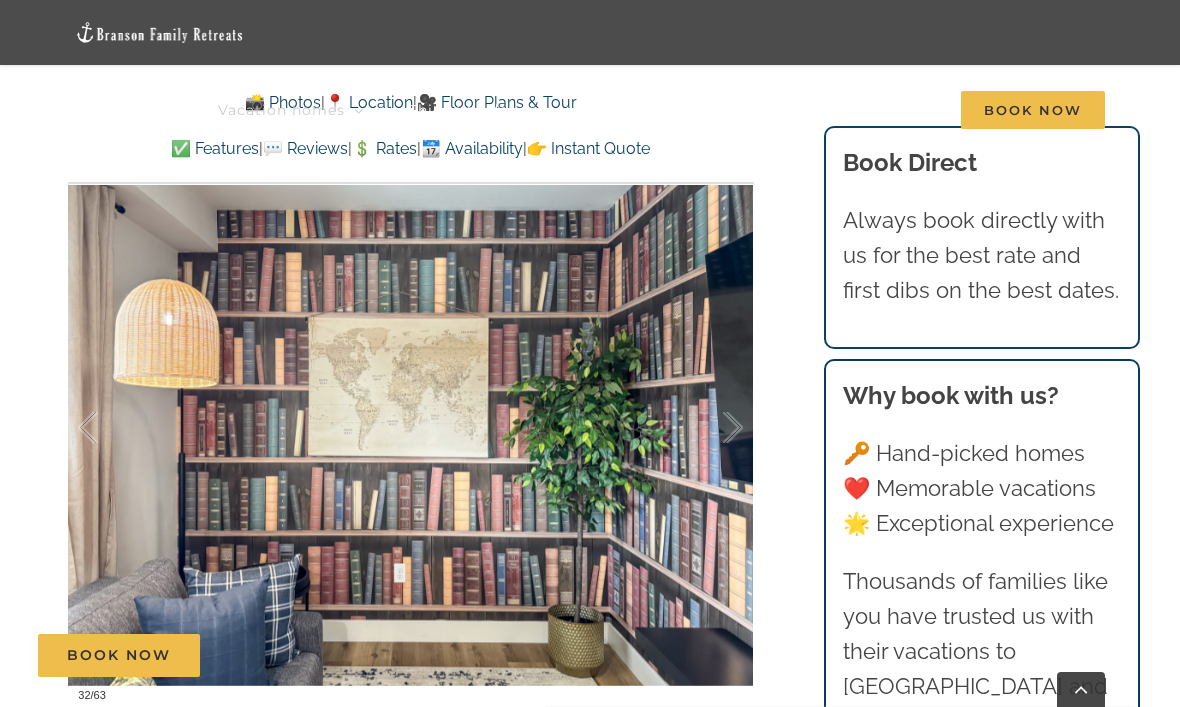 click at bounding box center (712, 428) 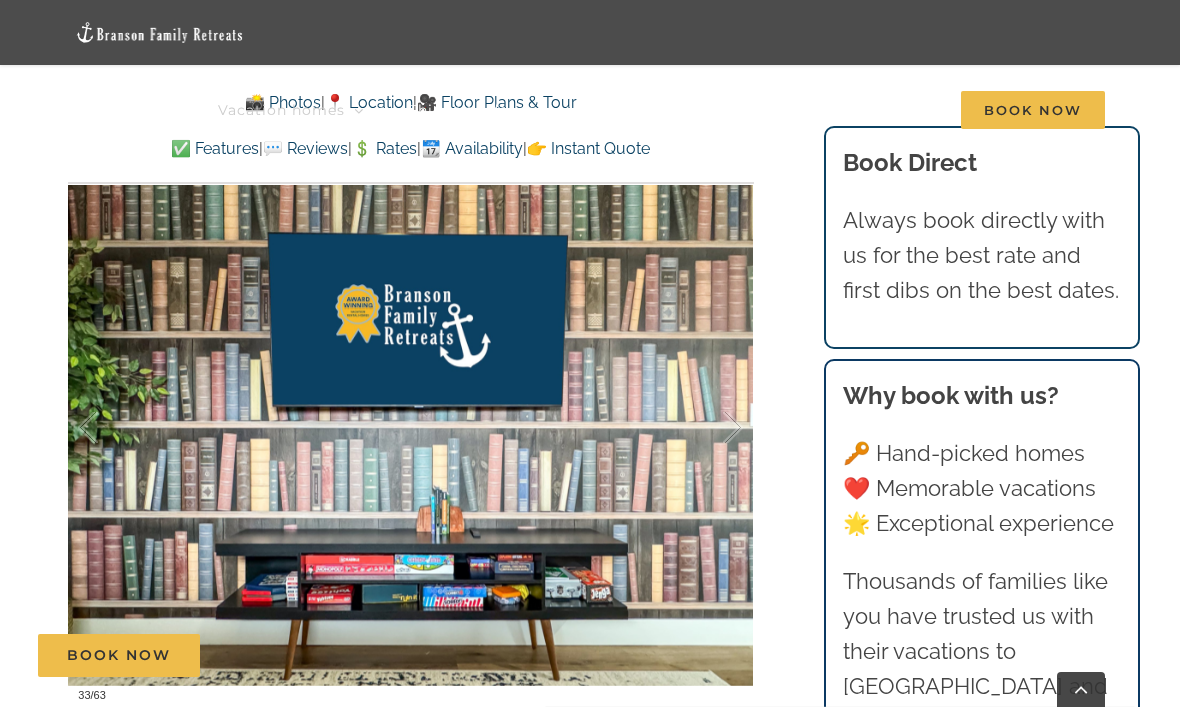 click at bounding box center (712, 428) 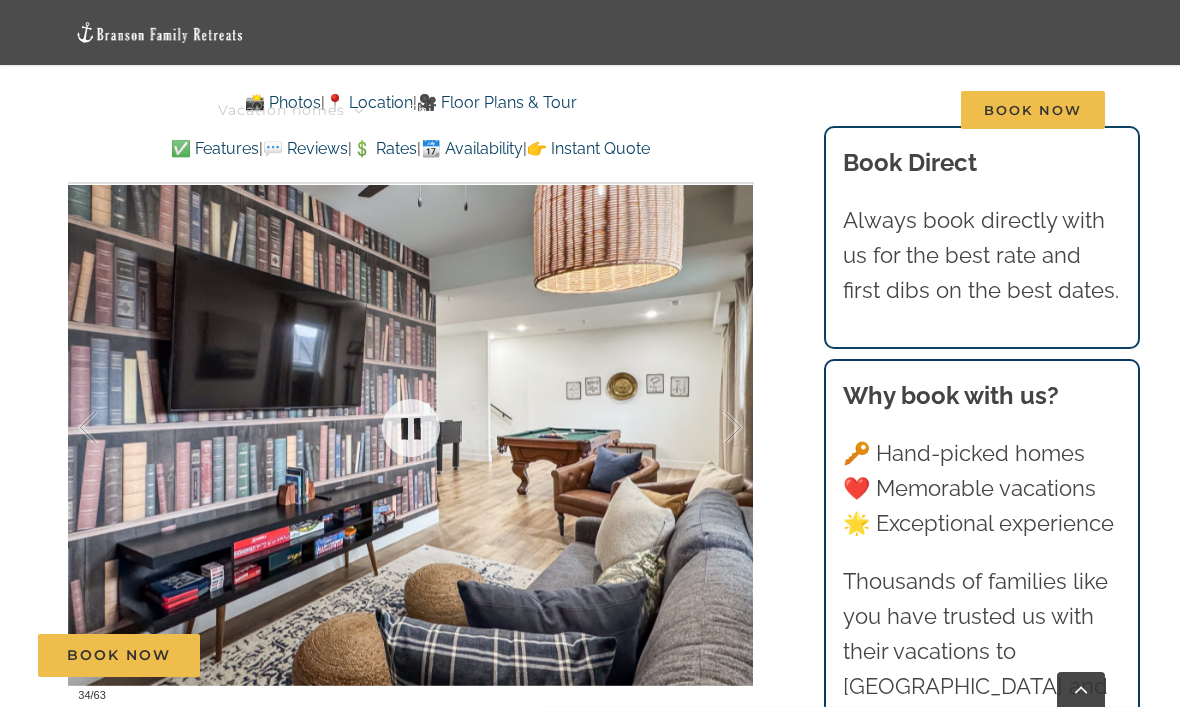click at bounding box center [712, 428] 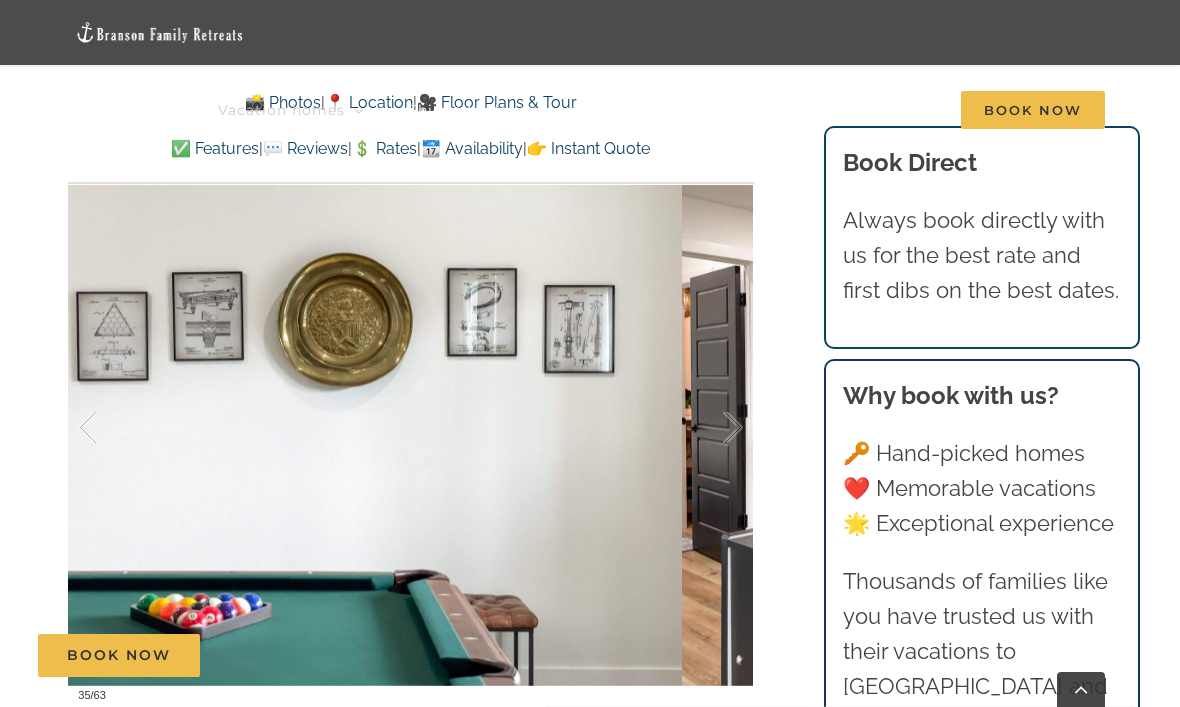 click at bounding box center [712, 428] 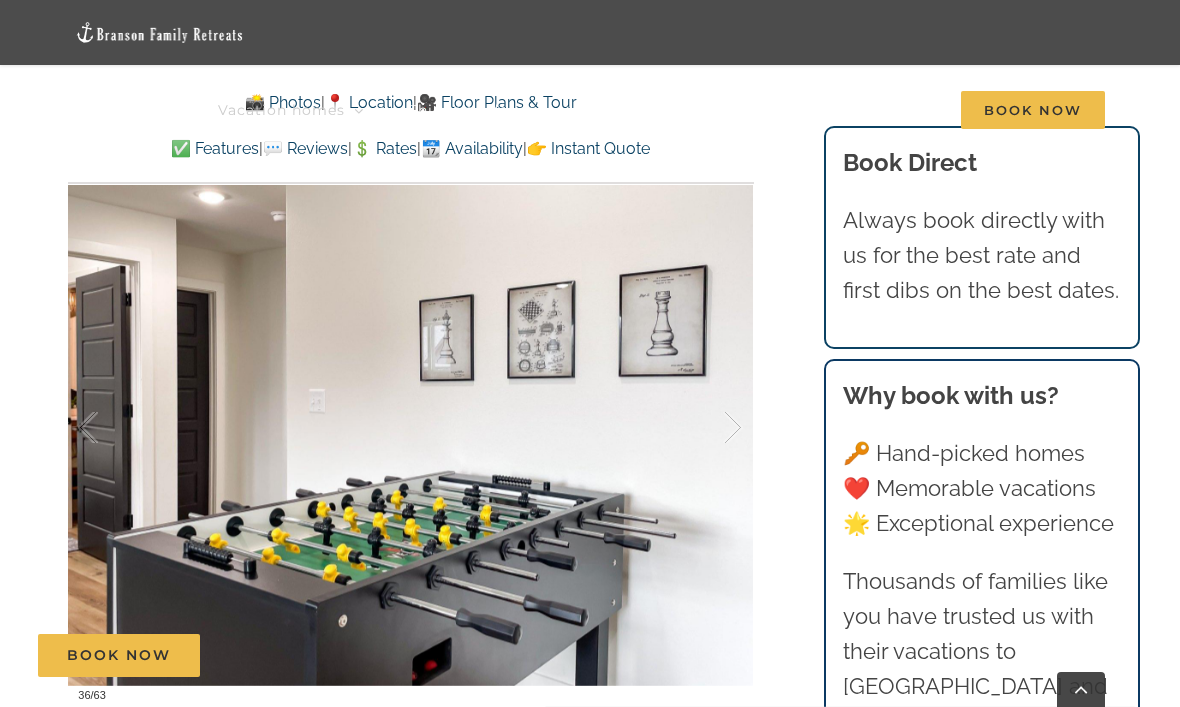 click at bounding box center [712, 428] 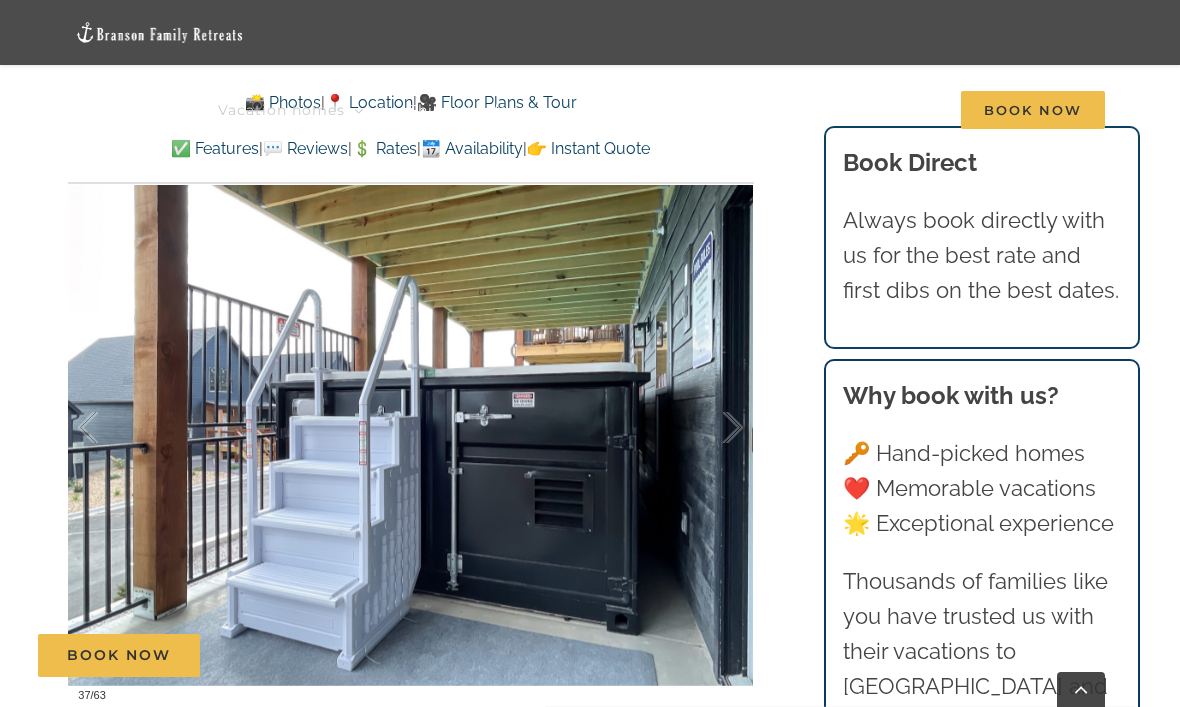click at bounding box center (712, 428) 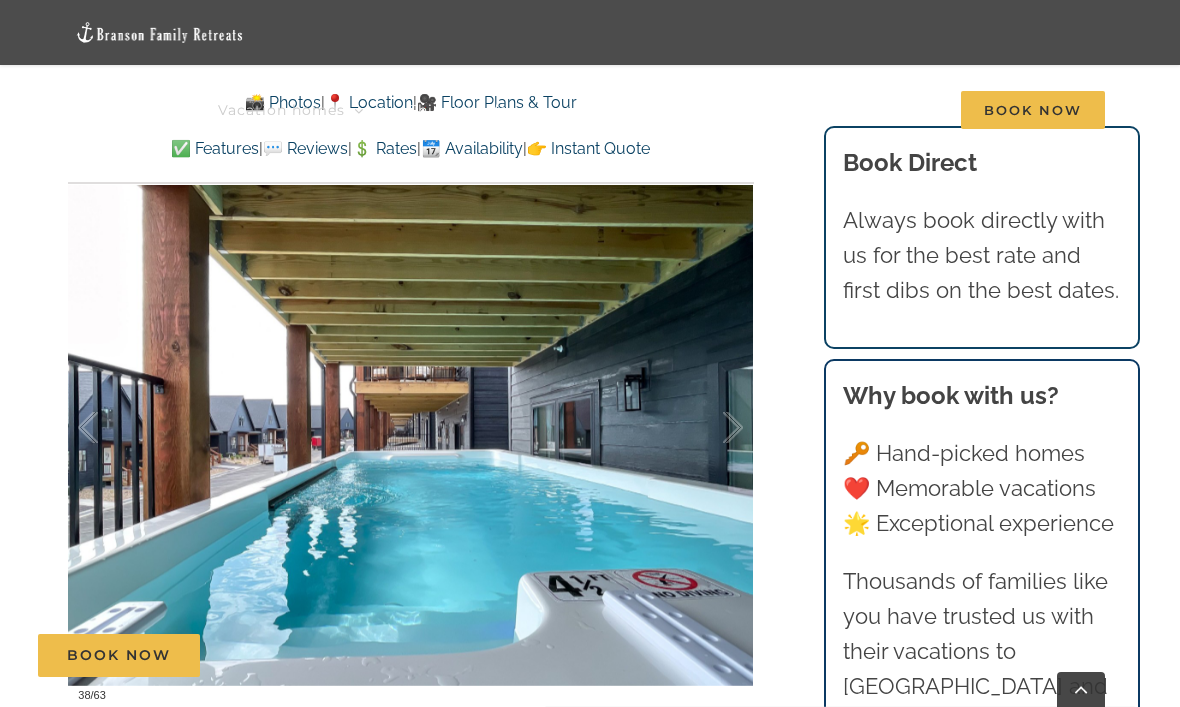 click at bounding box center (712, 428) 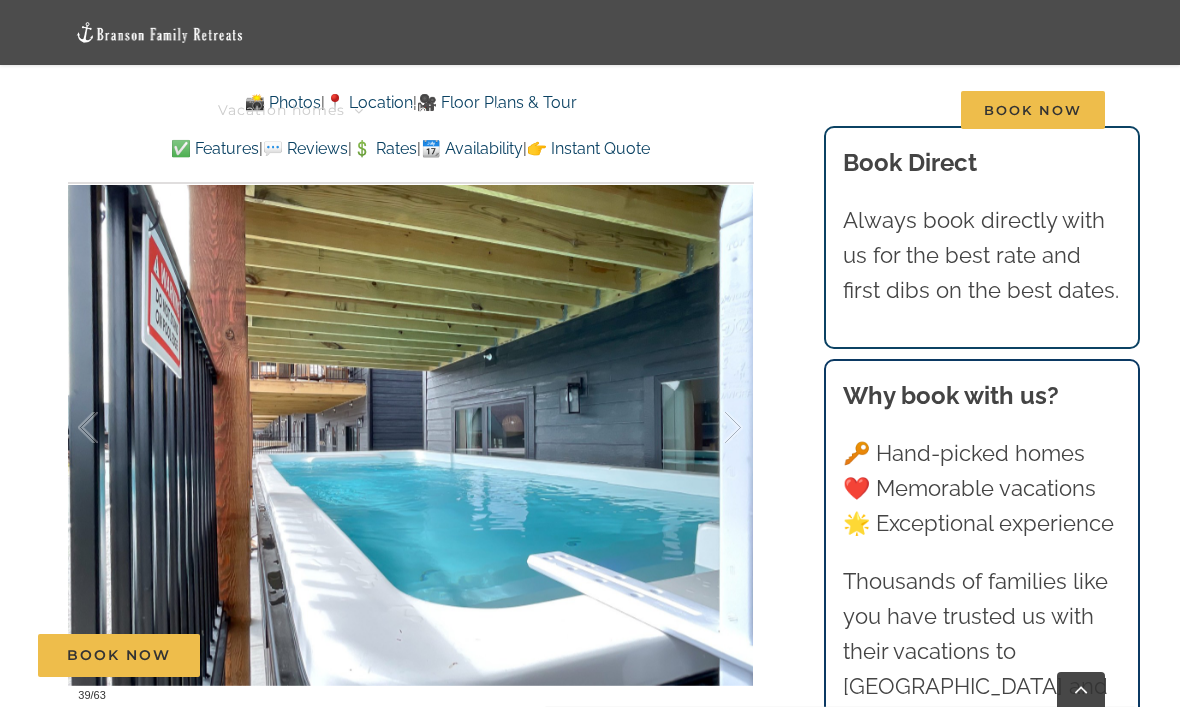 click at bounding box center (712, 428) 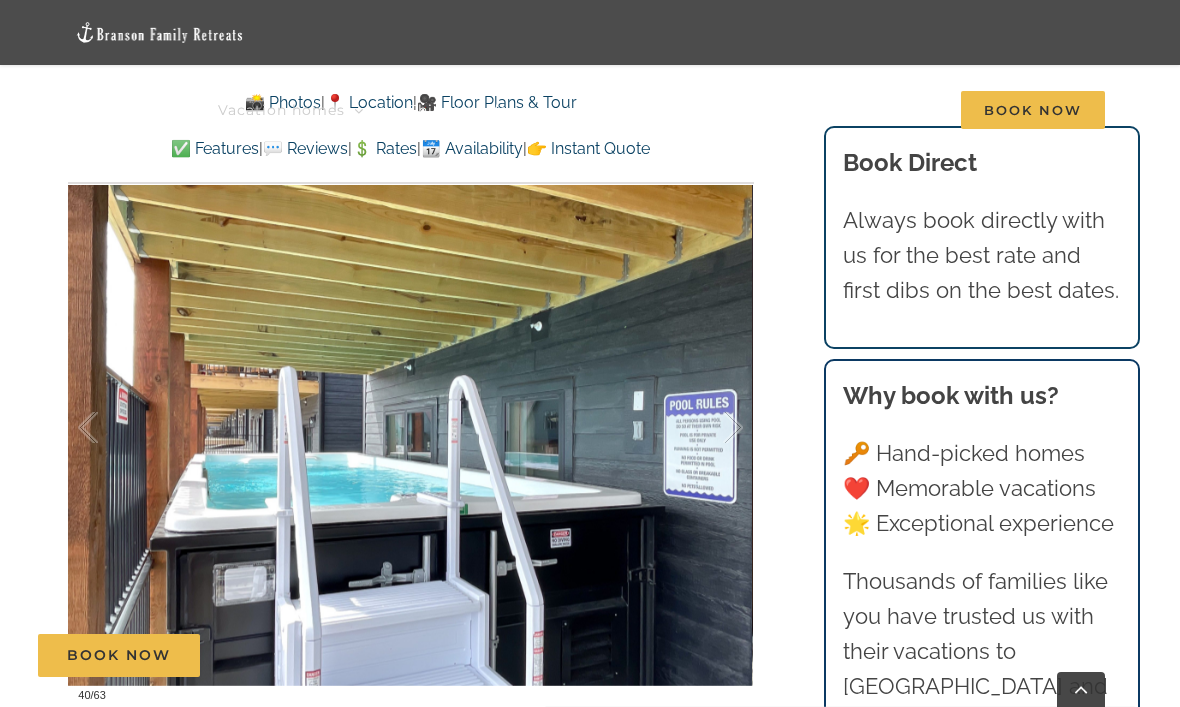 click at bounding box center (712, 428) 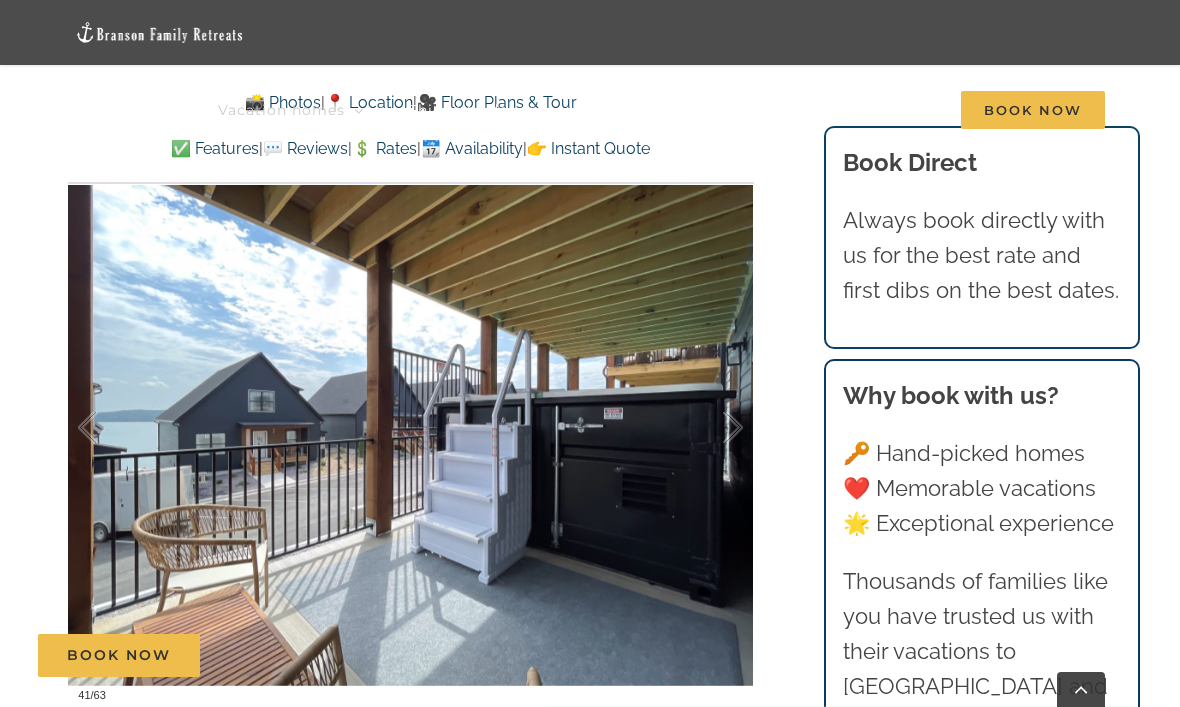 click at bounding box center [712, 428] 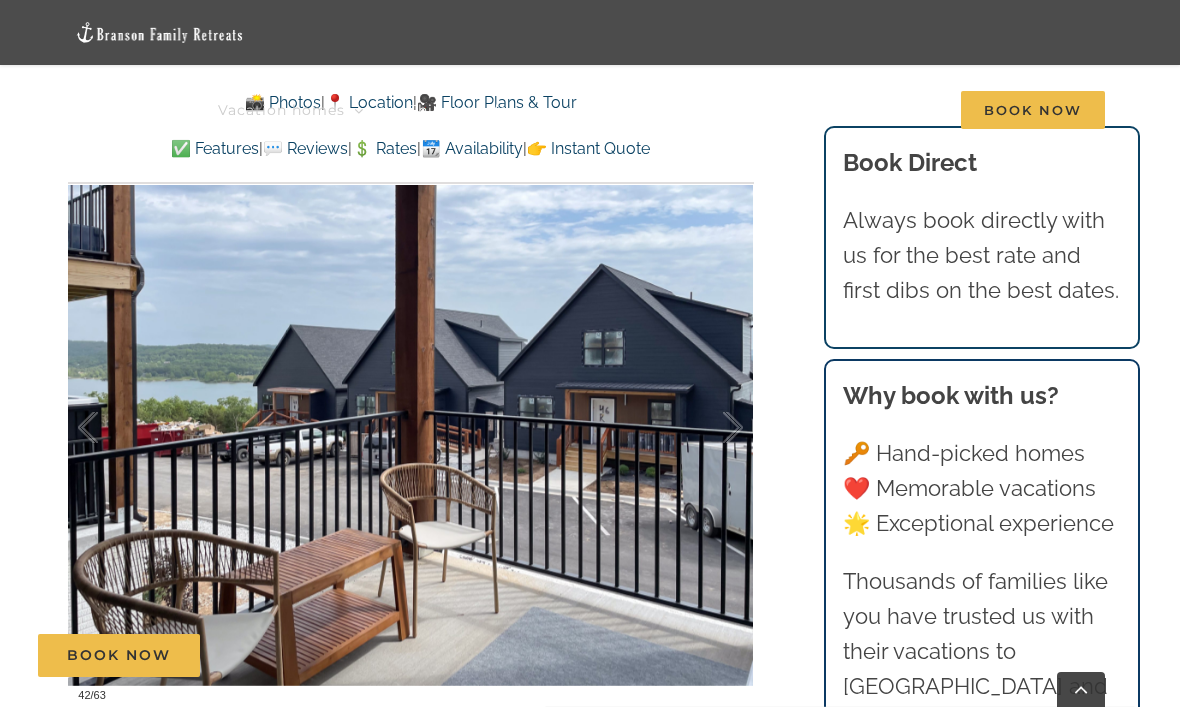 click at bounding box center [712, 428] 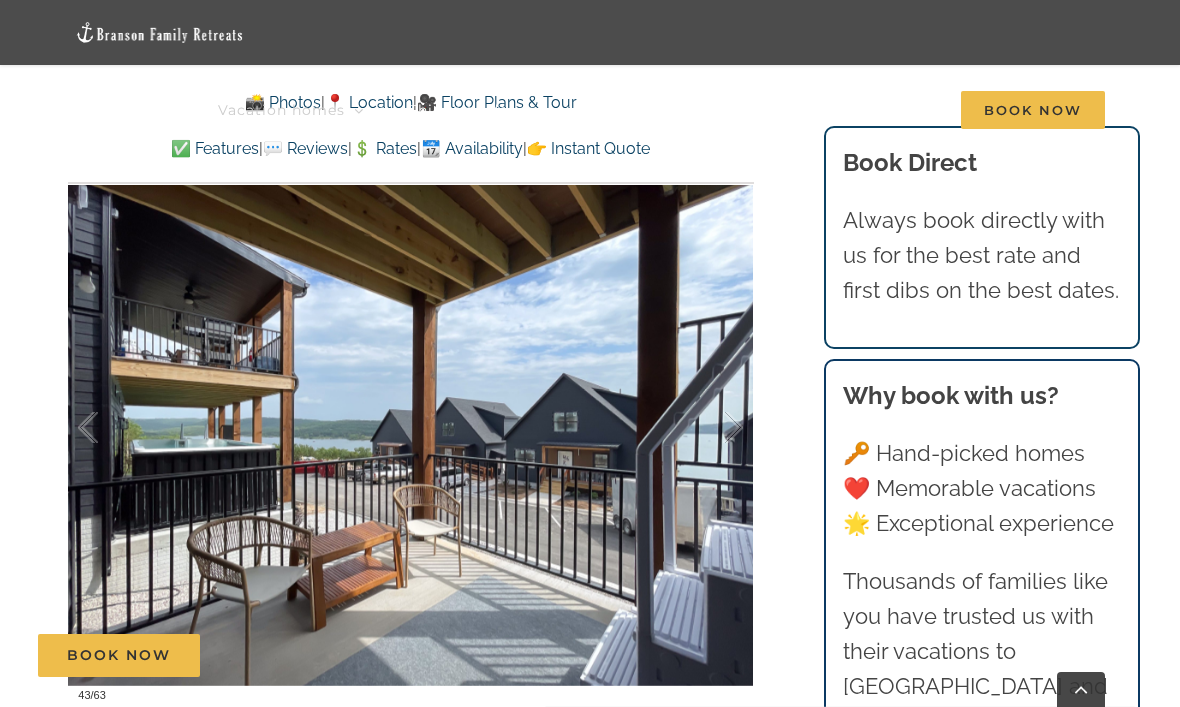 click at bounding box center (712, 428) 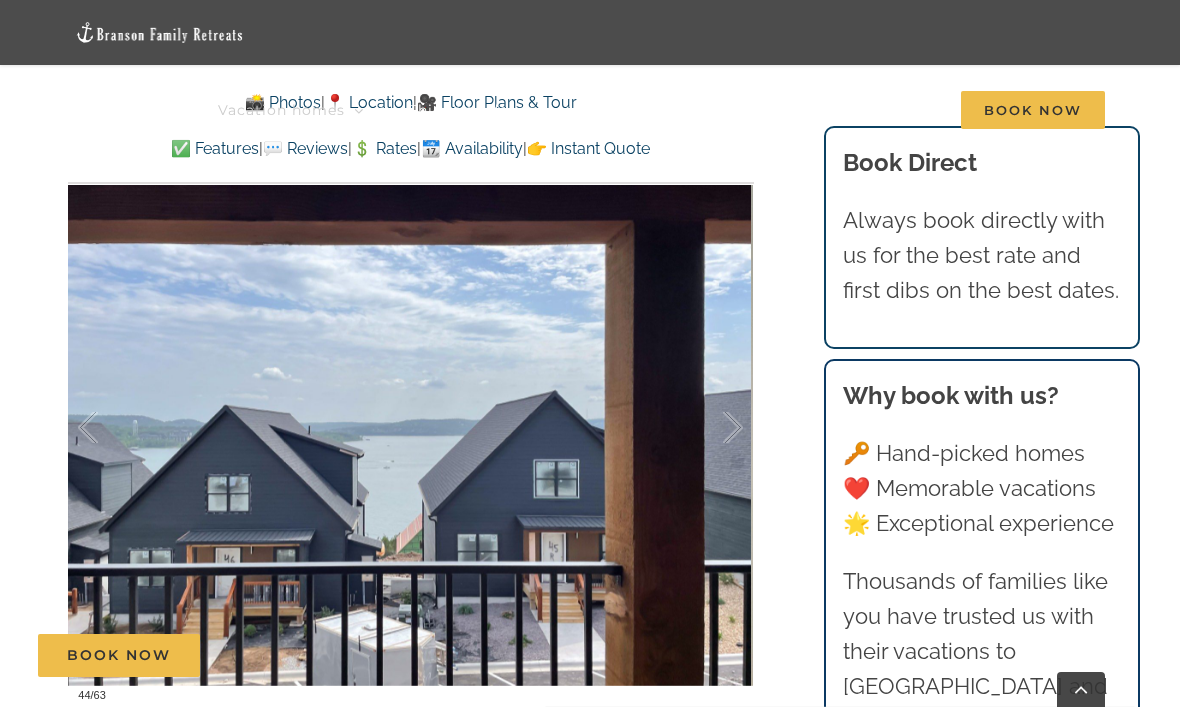 click at bounding box center (712, 428) 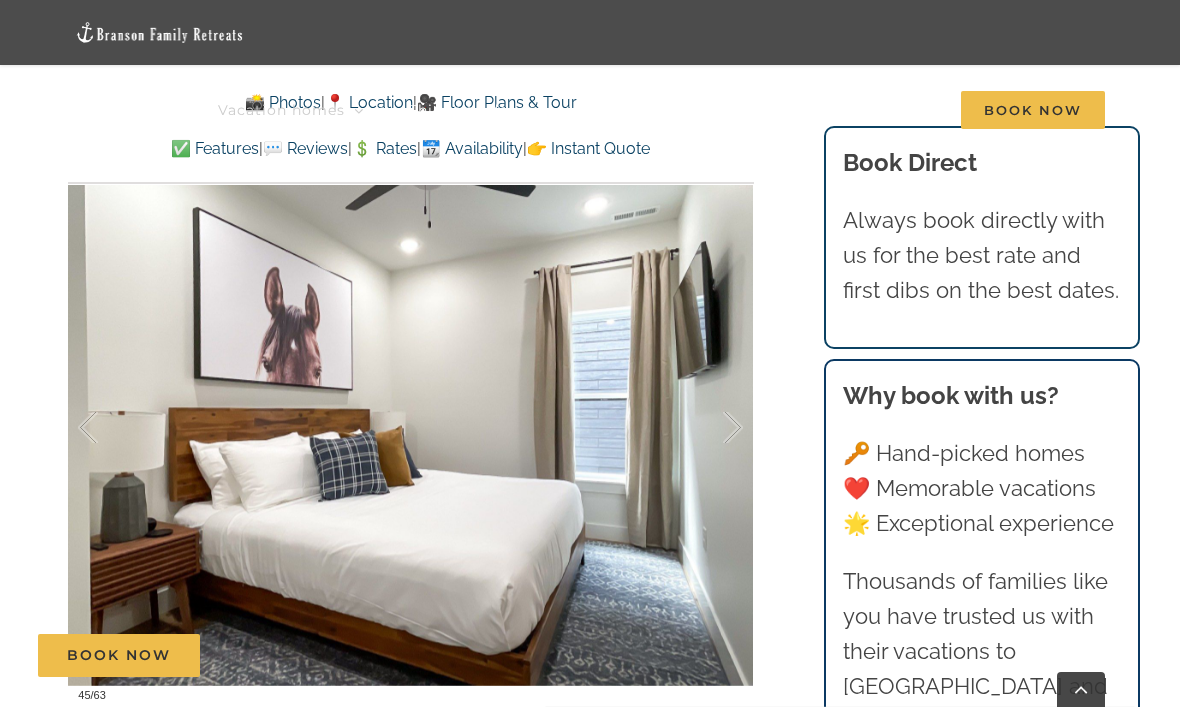 click at bounding box center [712, 428] 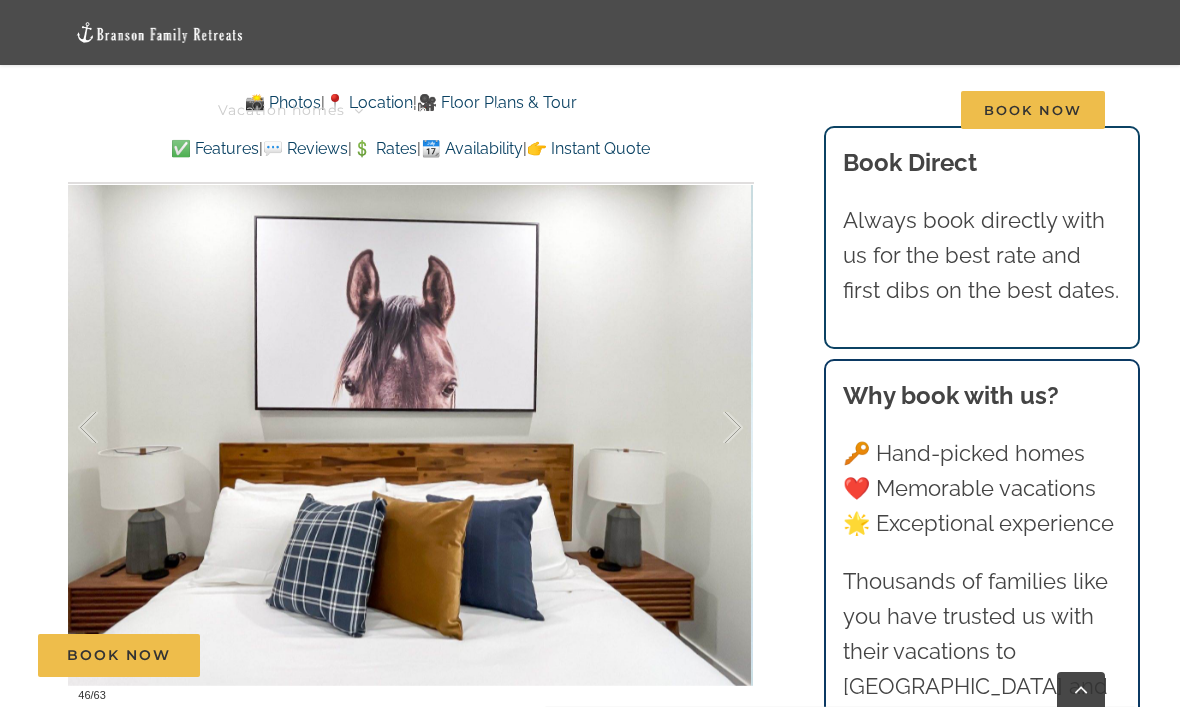 click at bounding box center (712, 428) 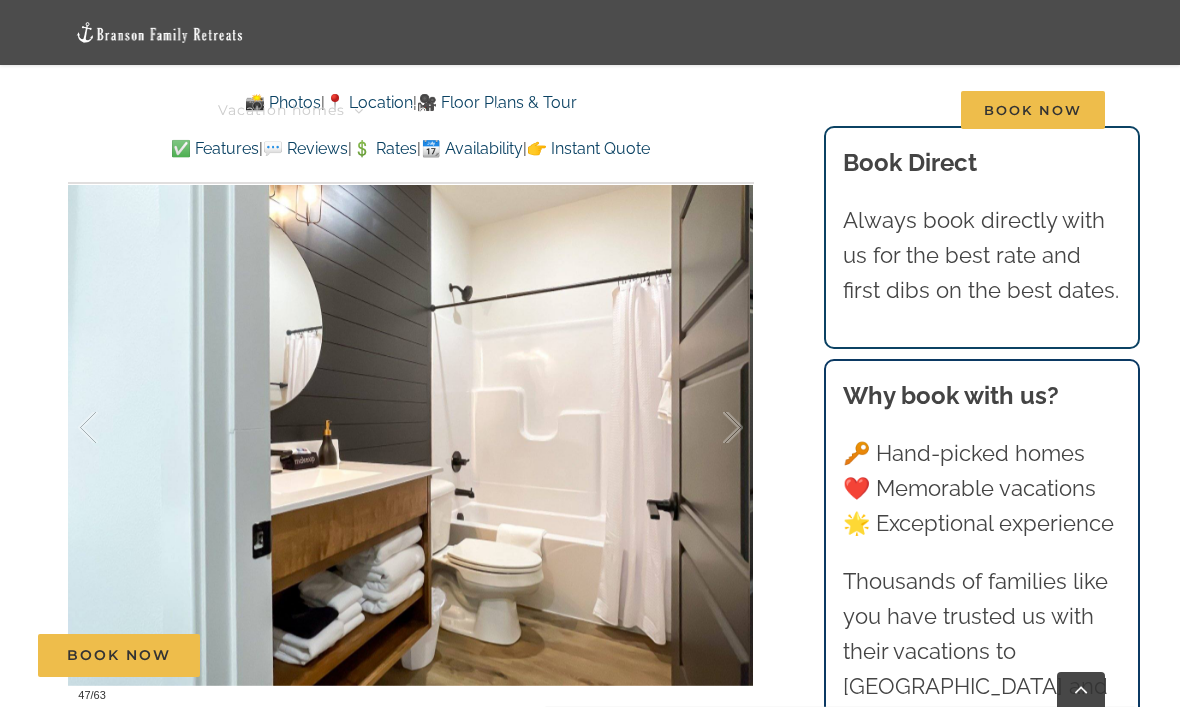 click at bounding box center (712, 428) 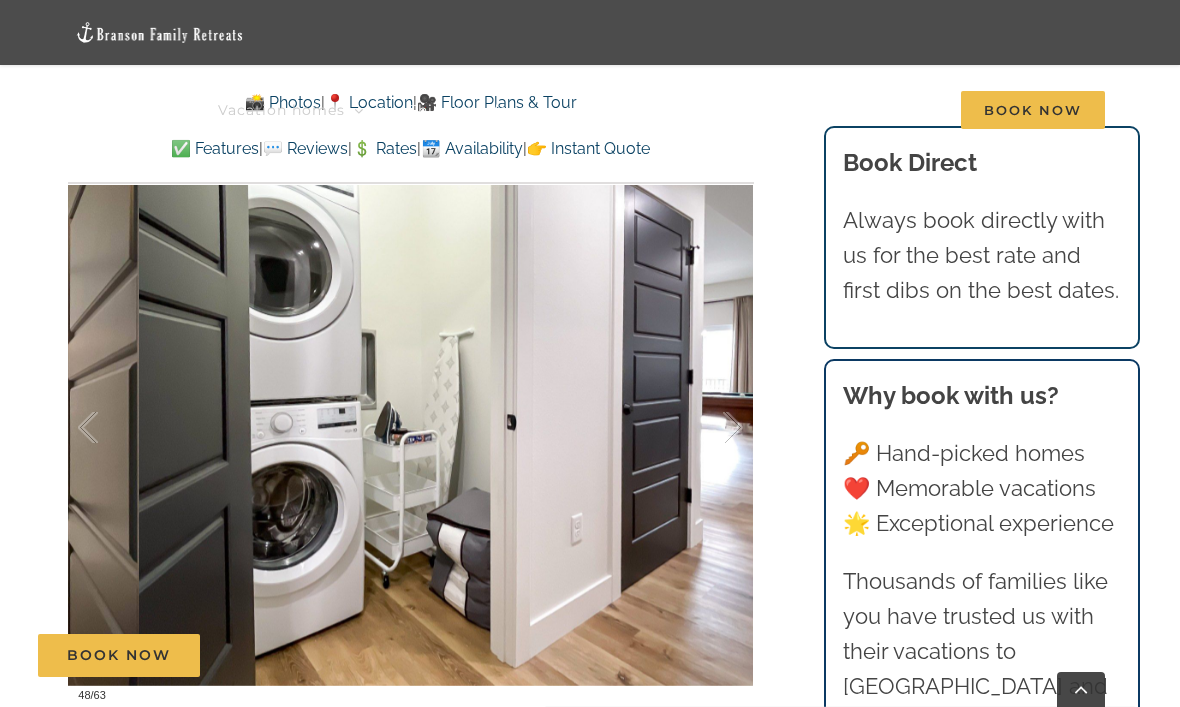 click at bounding box center (109, 428) 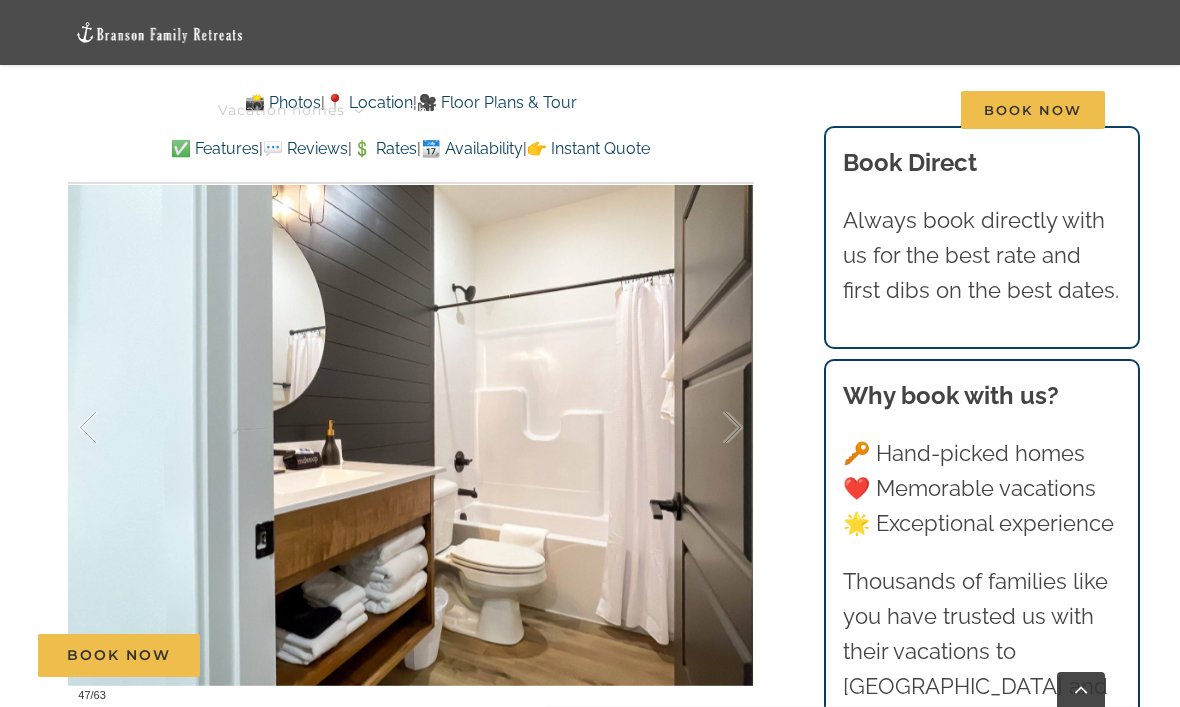 click at bounding box center [712, 428] 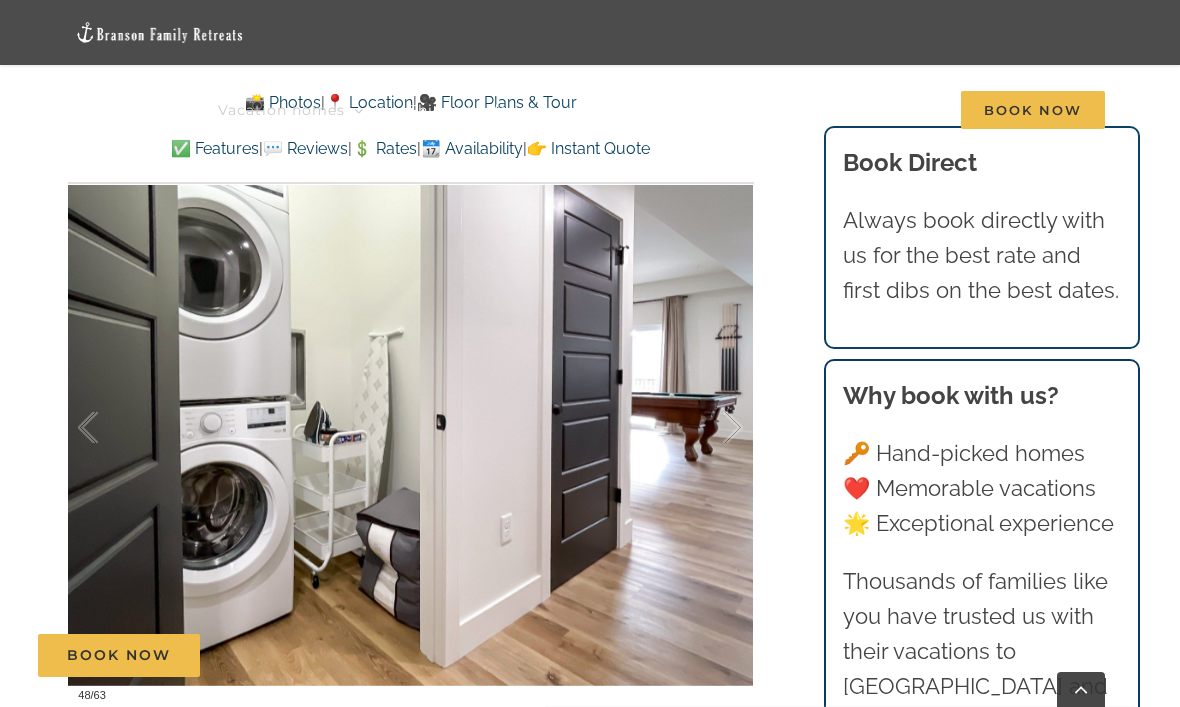 click at bounding box center [712, 428] 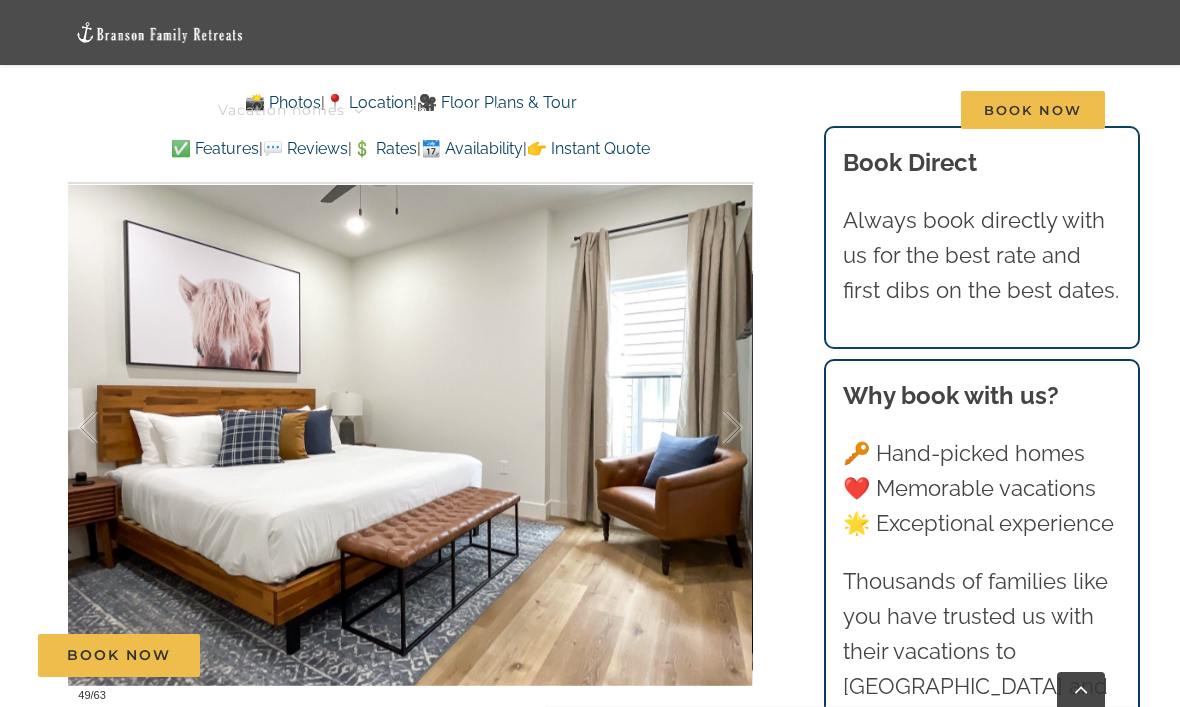 click at bounding box center (712, 428) 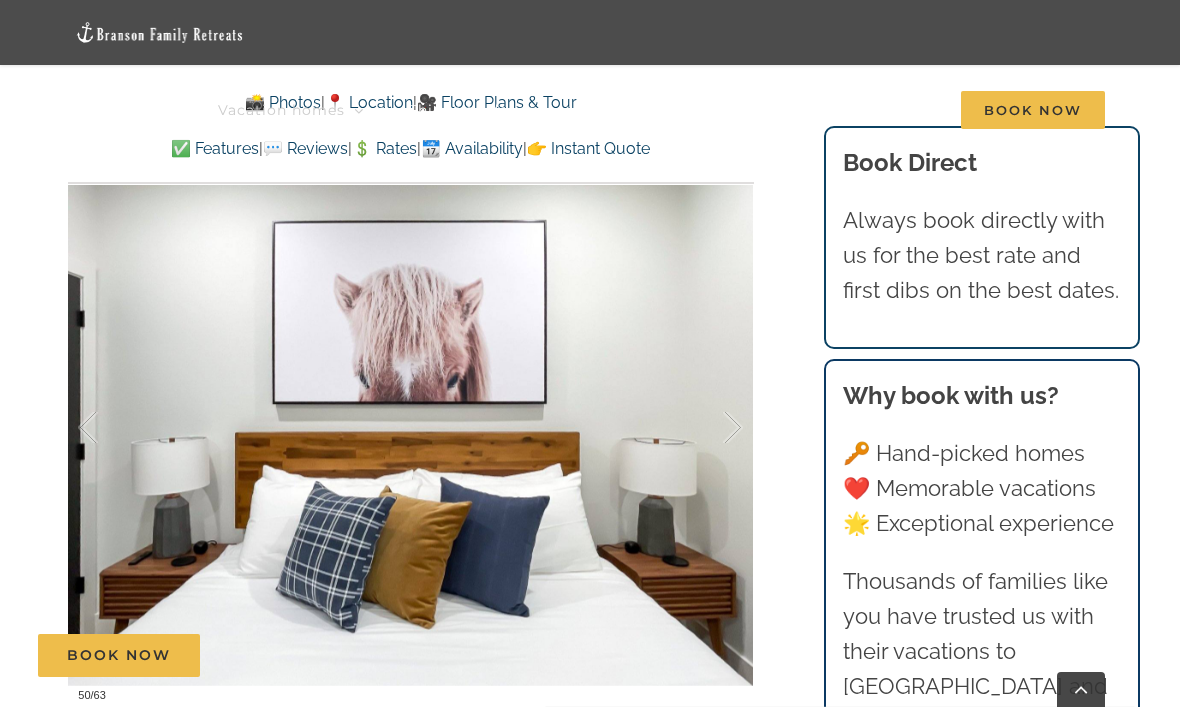 click at bounding box center (712, 428) 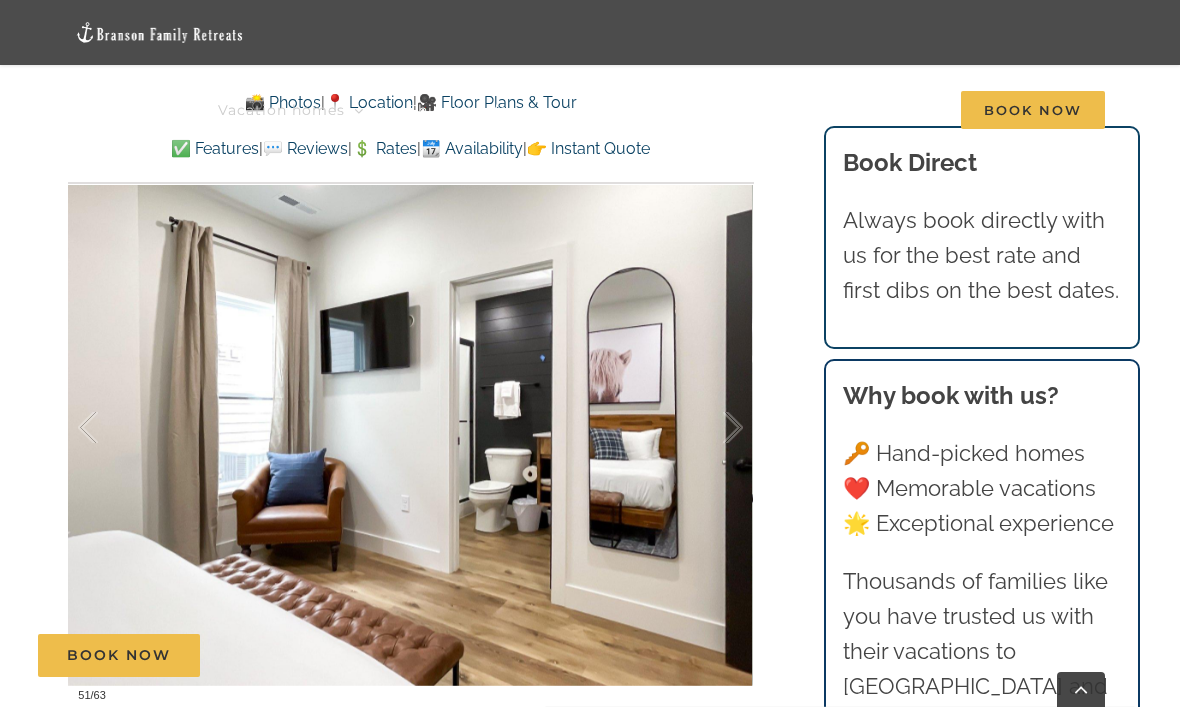 click at bounding box center (712, 428) 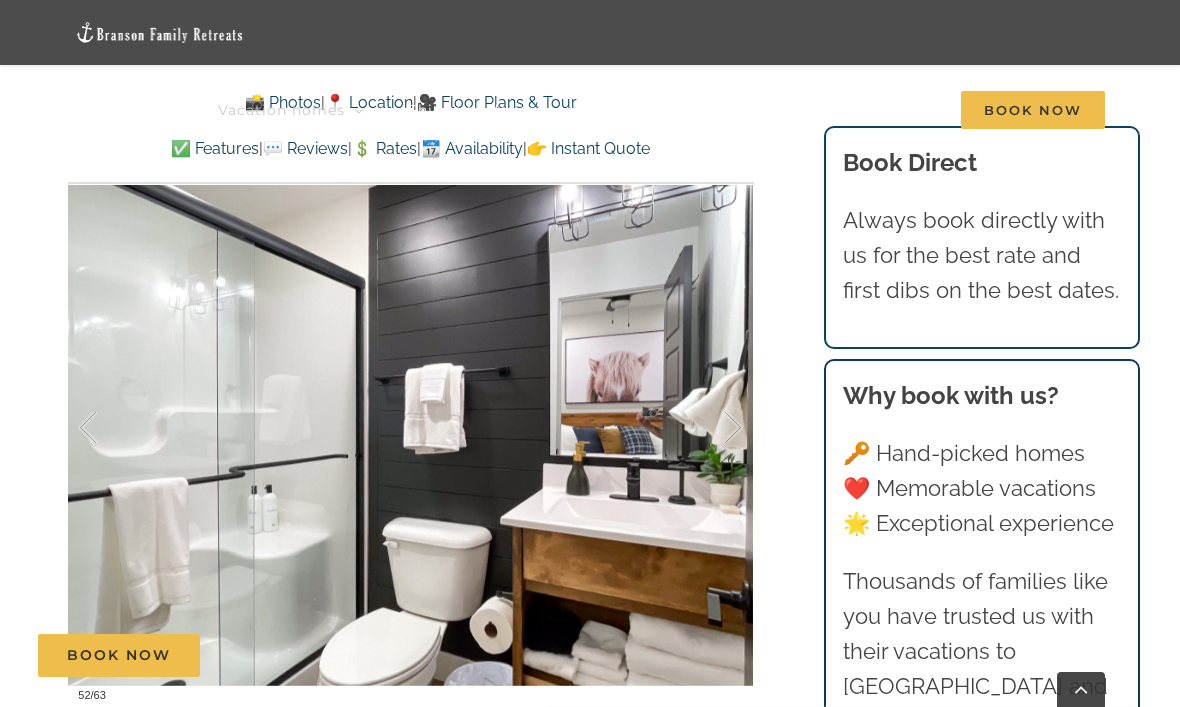 click at bounding box center [712, 428] 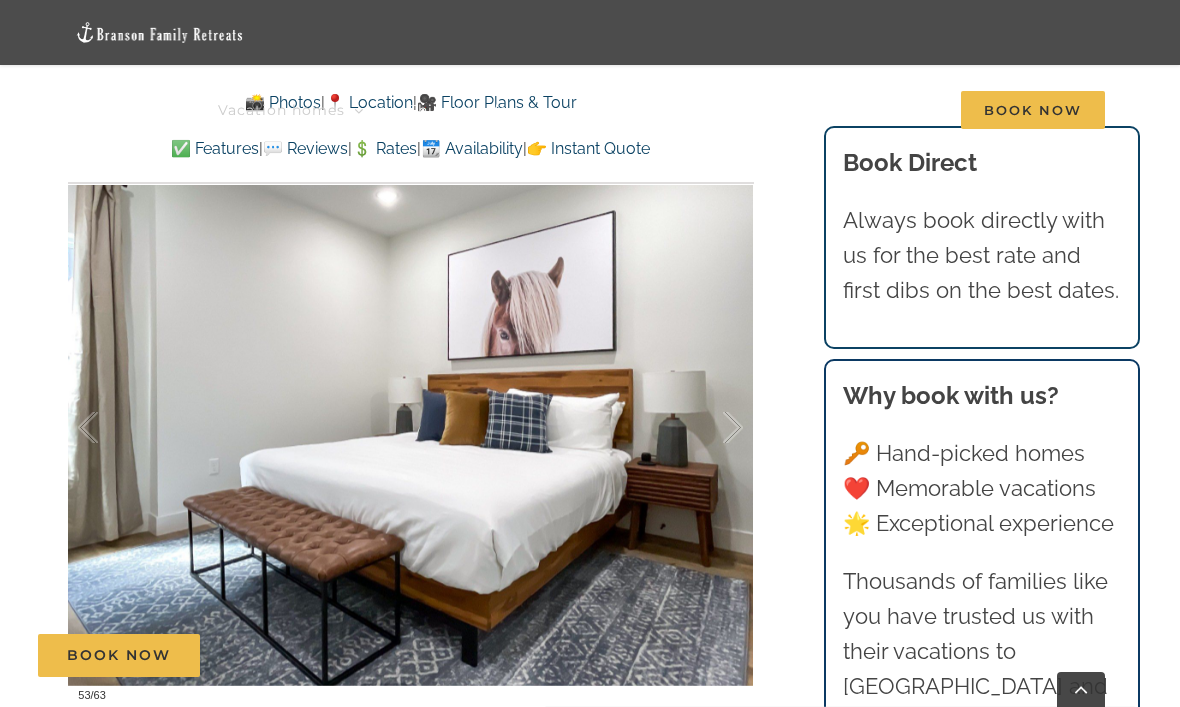 click at bounding box center (712, 428) 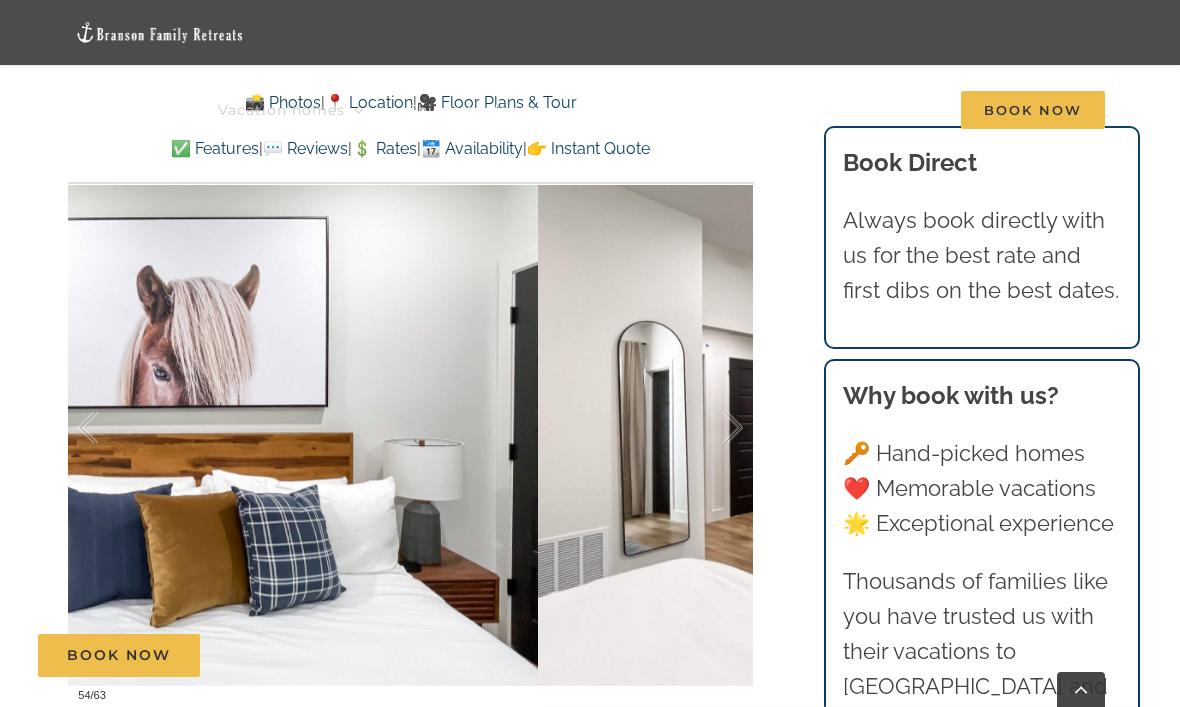 click at bounding box center (712, 428) 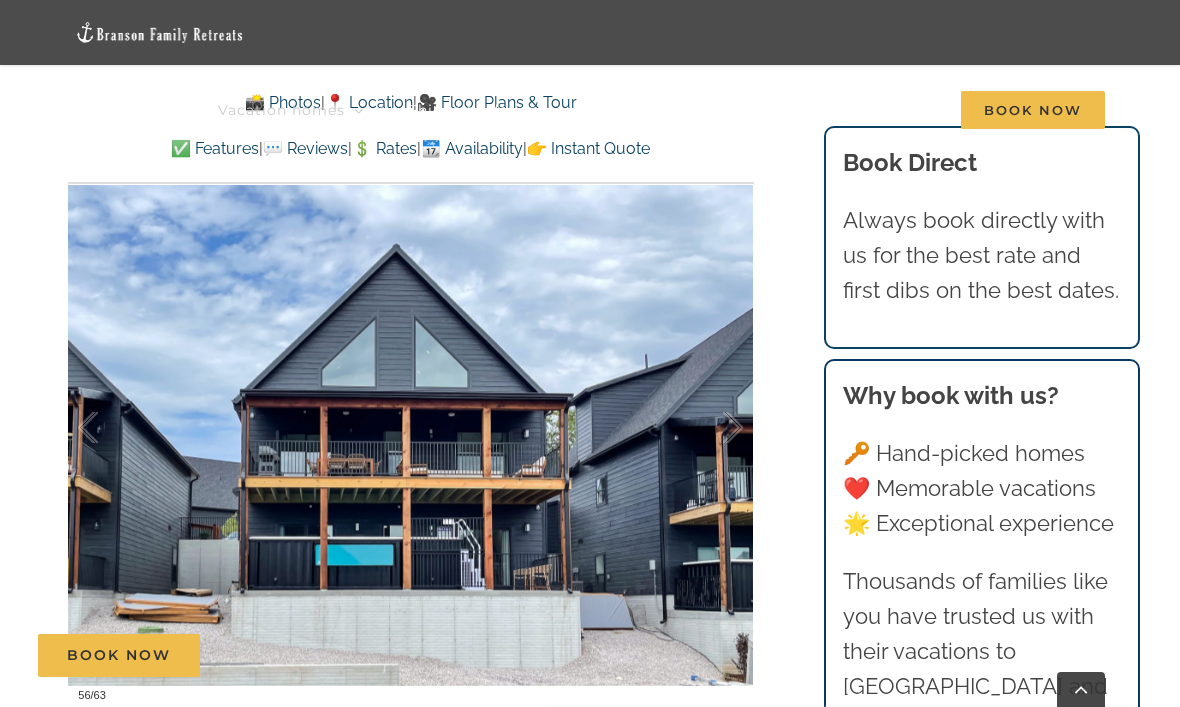 click at bounding box center [109, 428] 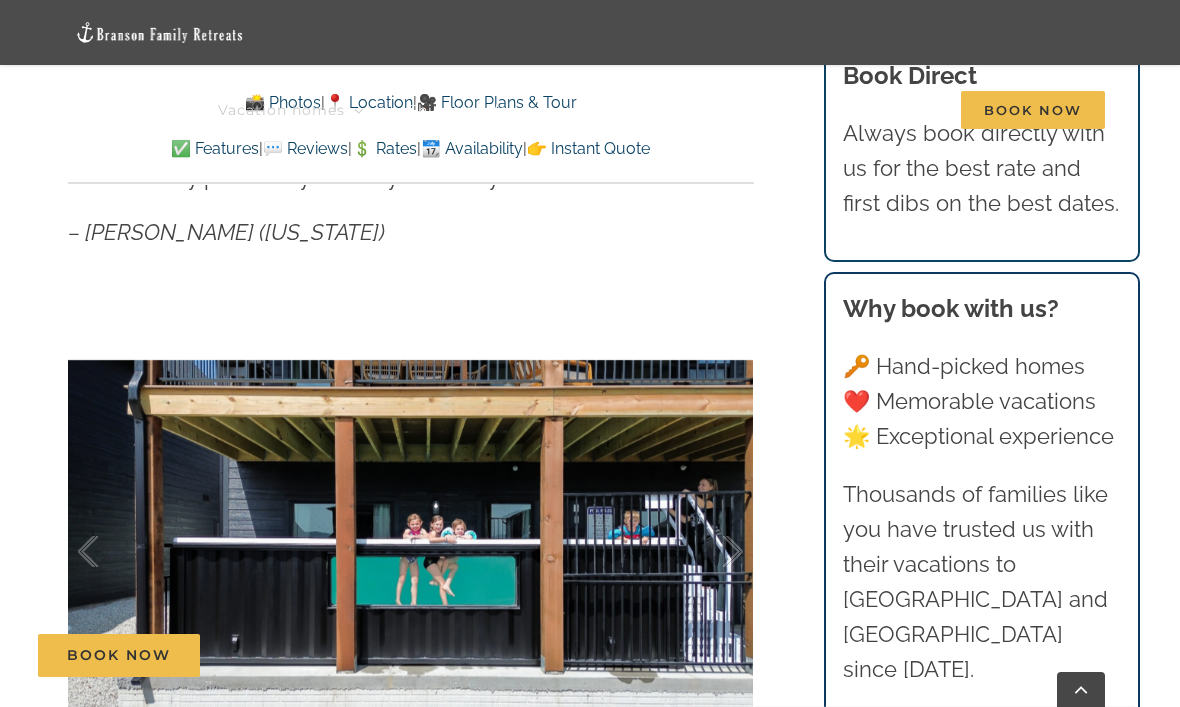 scroll, scrollTop: 1159, scrollLeft: 0, axis: vertical 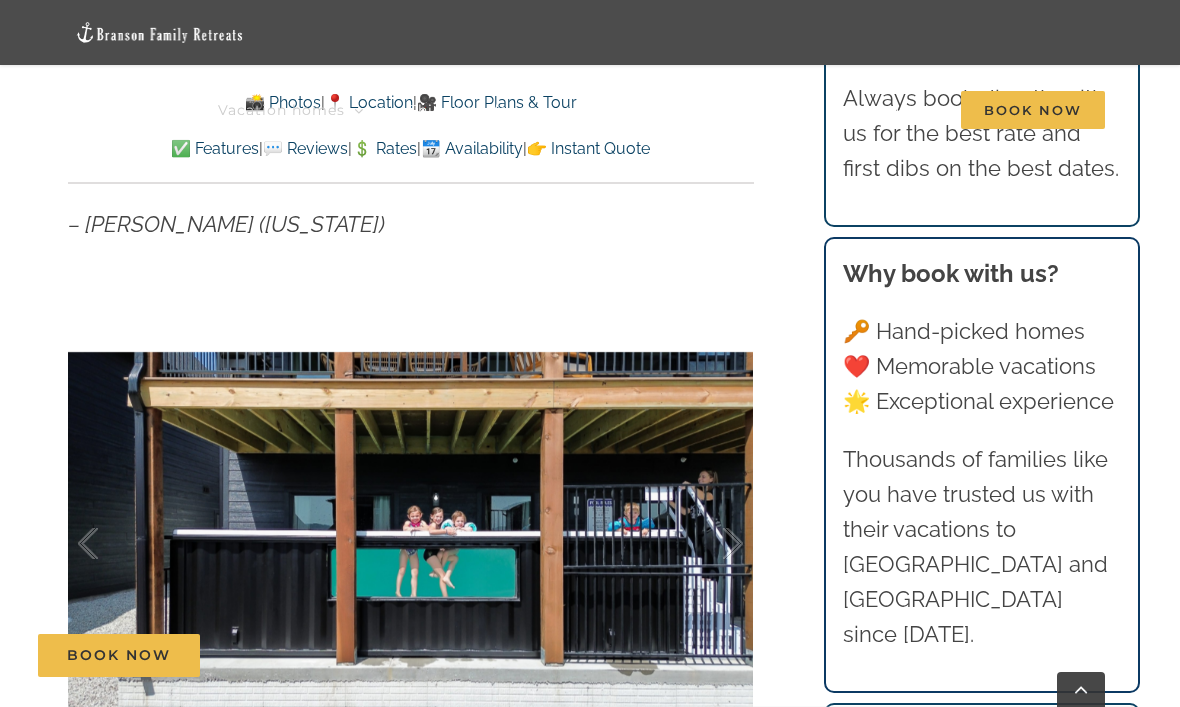 click at bounding box center (712, 544) 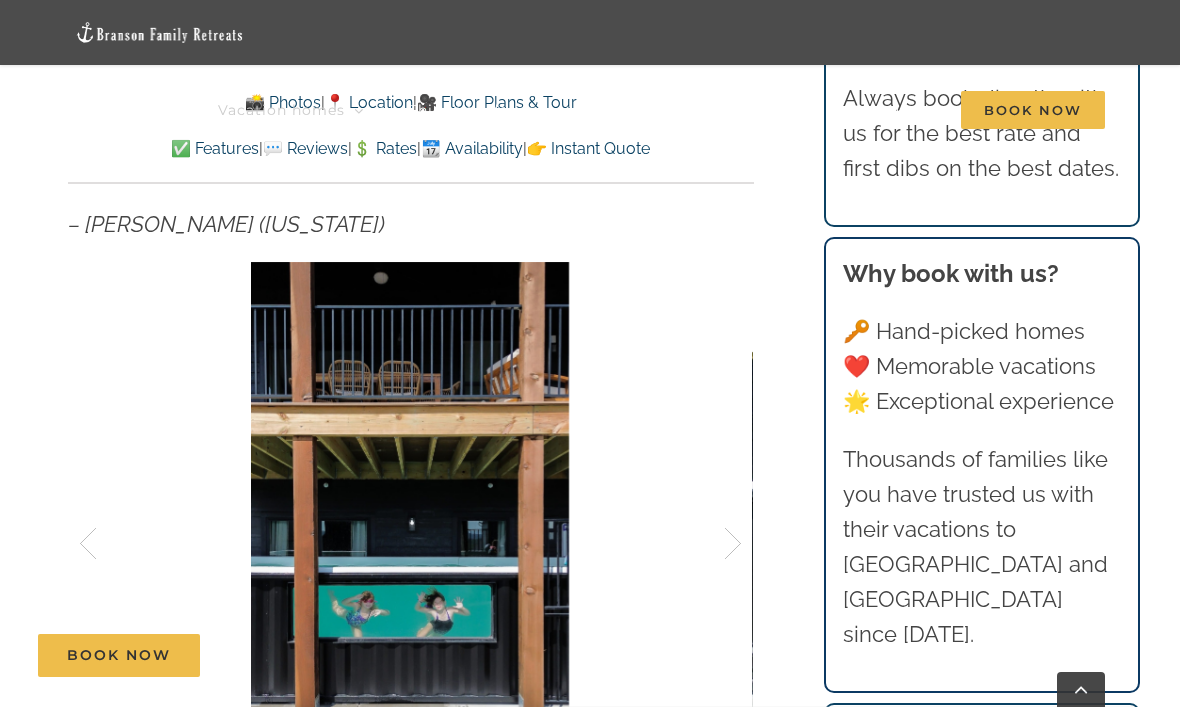 click at bounding box center (712, 544) 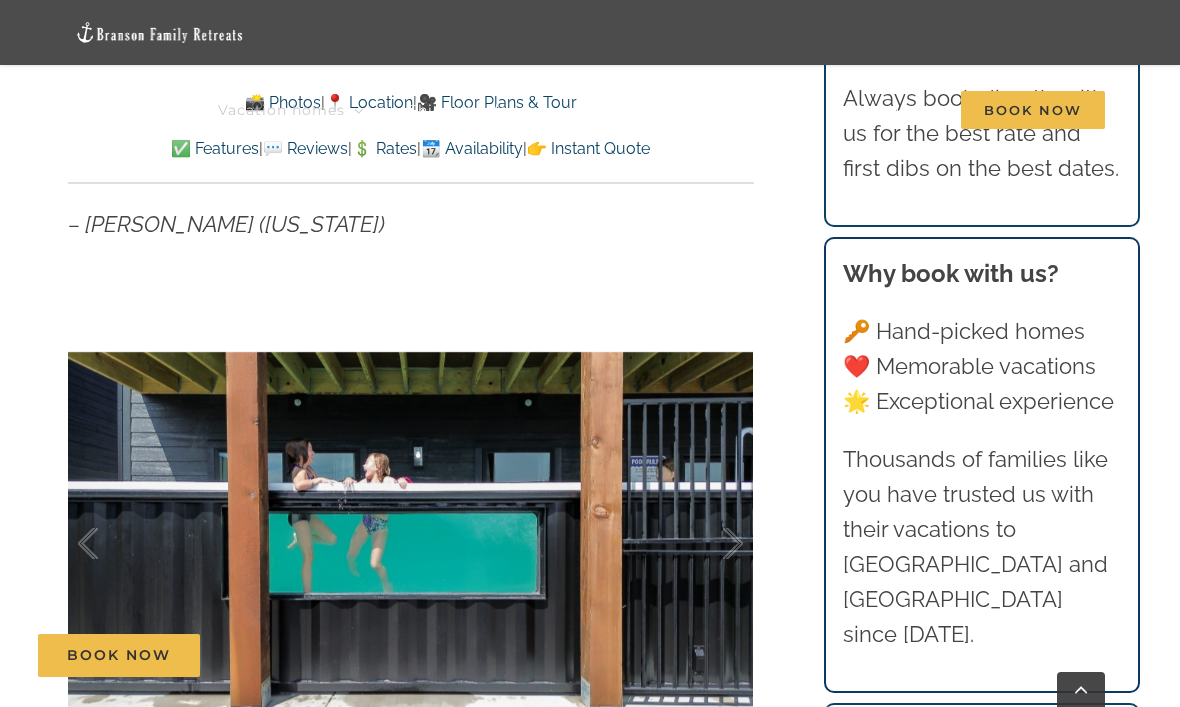 click at bounding box center [712, 544] 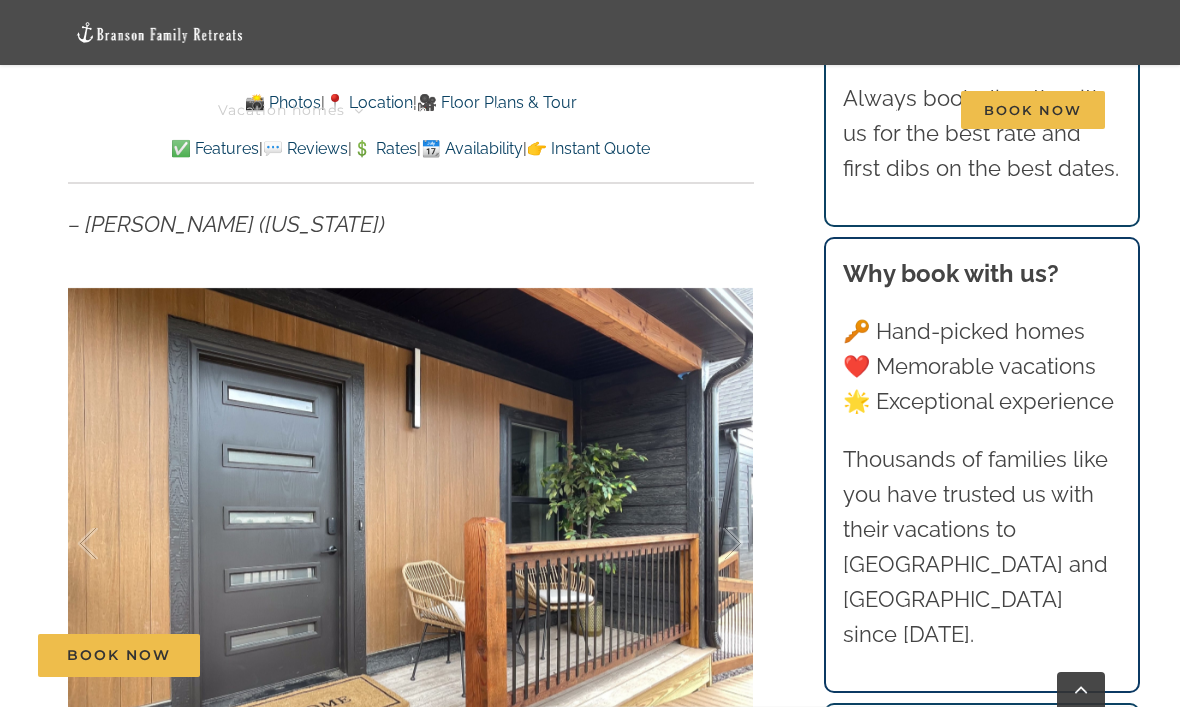 click at bounding box center (712, 544) 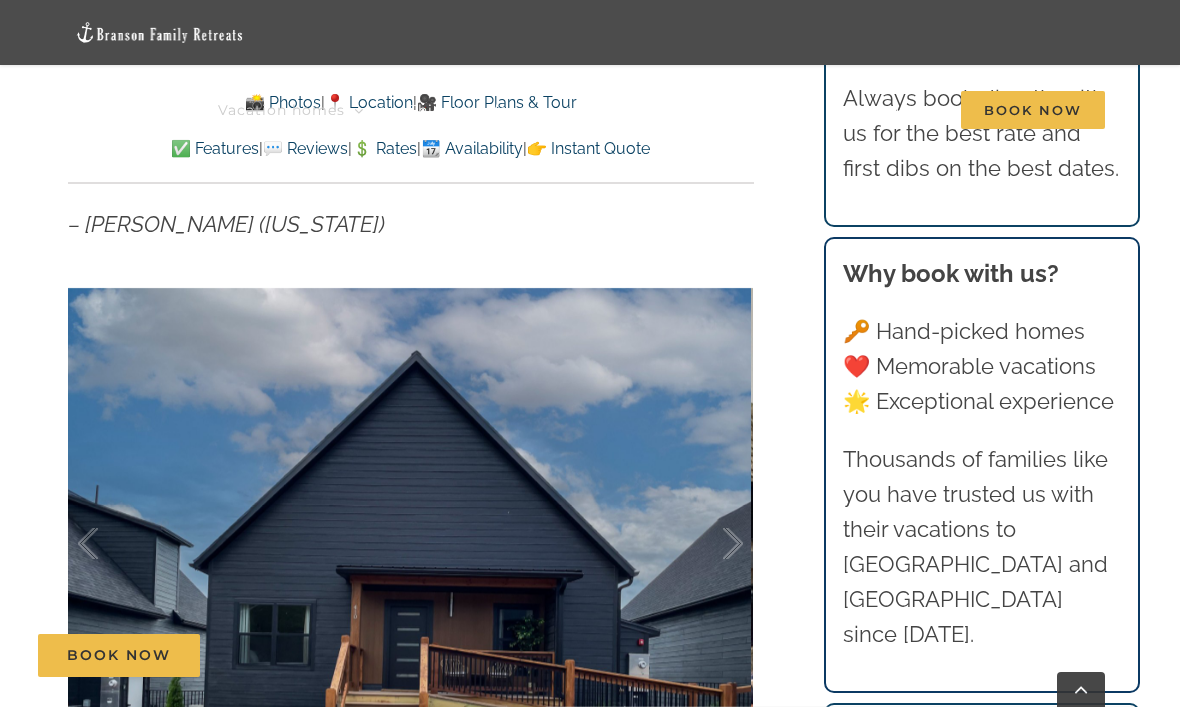click at bounding box center (712, 544) 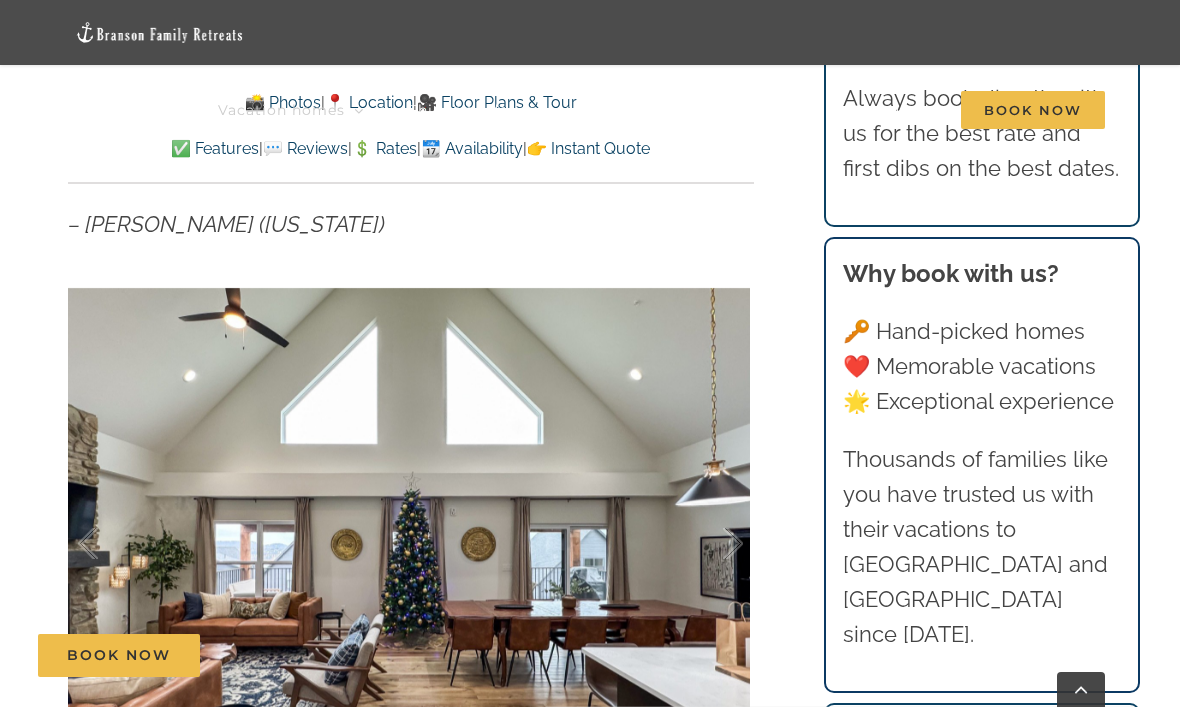 click at bounding box center [712, 544] 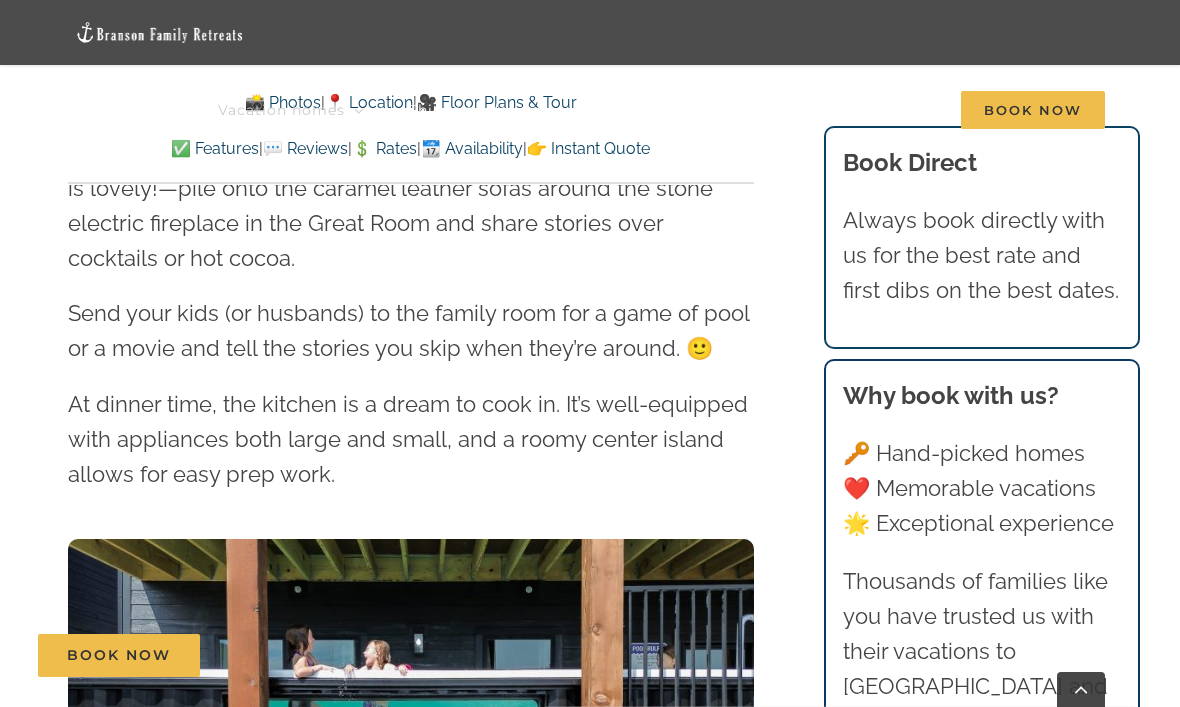scroll, scrollTop: 3050, scrollLeft: 0, axis: vertical 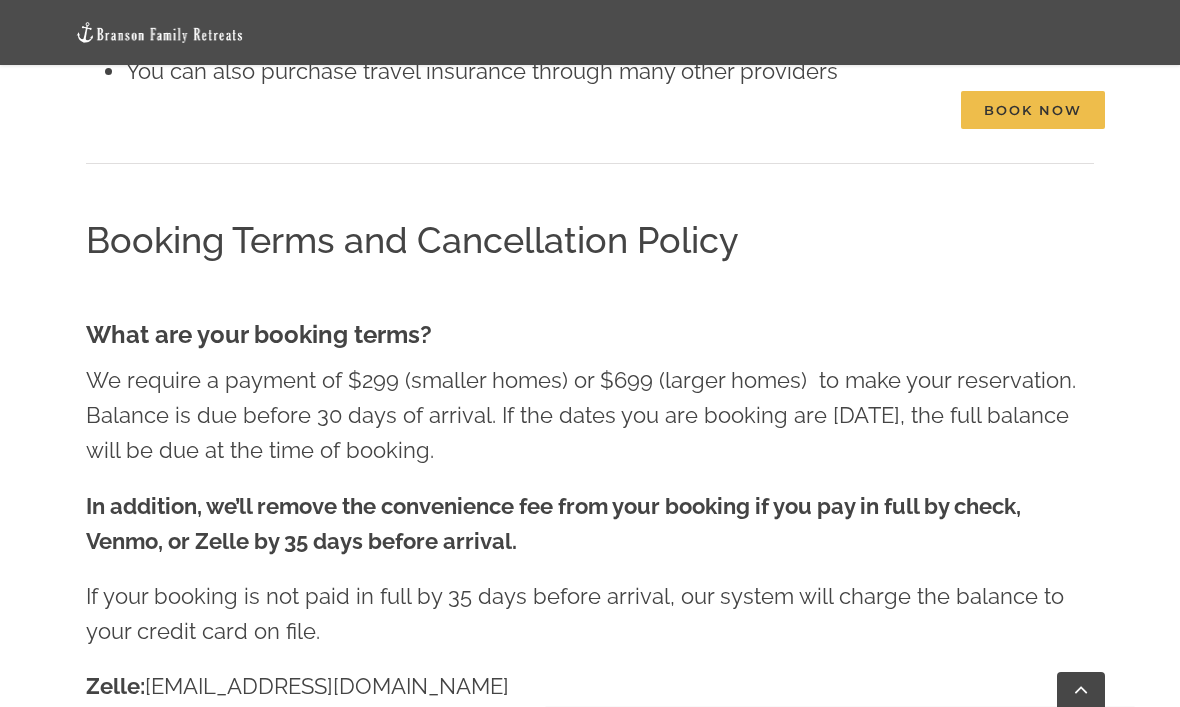 click on "What are your booking terms?
We require a payment of $299 (smaller homes) or $699 (larger homes)  to make your reservation. Balance is due before 30 days of arrival. If the dates you are booking are within 30 days, the full balance will be due at the time of booking.
In addition, we’ll remove the convenience fee from your booking if you pay in full by check, Venmo, or Zelle by 35 days before arrival.
If your booking is not paid in full by 35 days before arrival, our system will charge the balance to your credit card on file.
Zelle:  hello@bransonfamilyretreats.com
Venmo:  @tyannmarcink (last digits of phone number are 3864)
Check:  VHB LLC, PO Box 214, Union, MO 63084
What is your cancellation policy?
Cancellations before 30 days of arrival will receive a 100% refund.
Cancellations within 30 days of arrival, late arrival, or early departure receive no refund. If your dates are booked by another party, we will gladly refund the amount that the new guests paid." at bounding box center [590, 769] 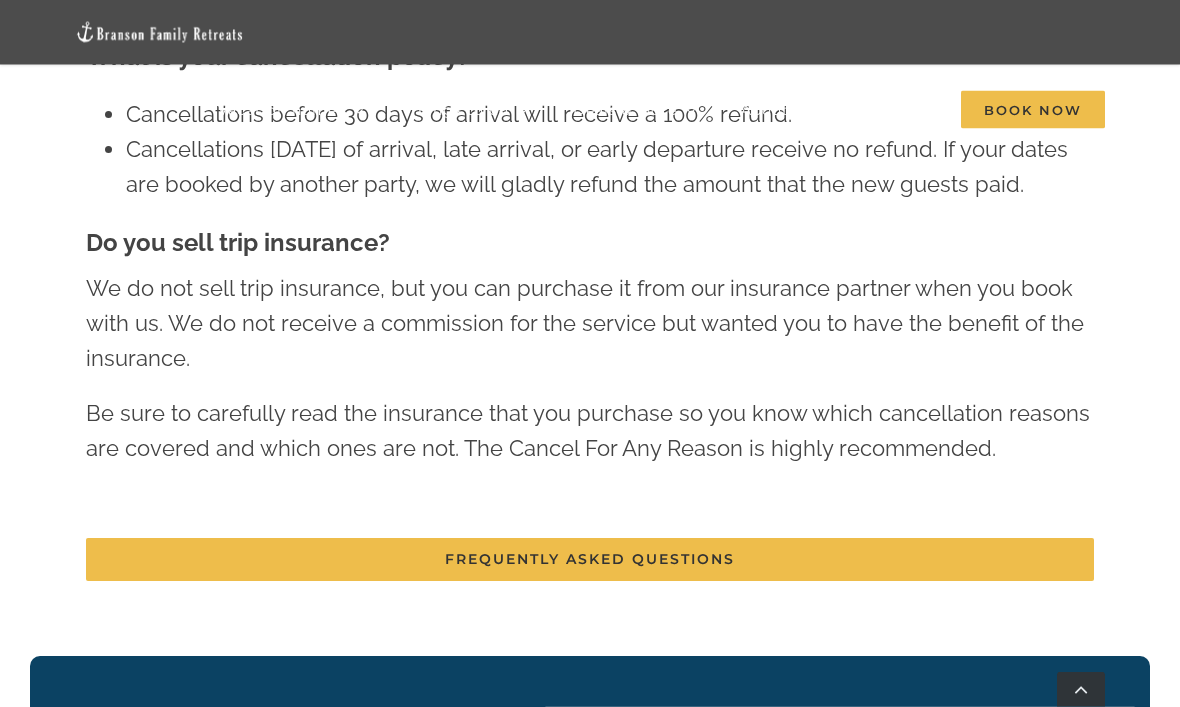 scroll, scrollTop: 3720, scrollLeft: 0, axis: vertical 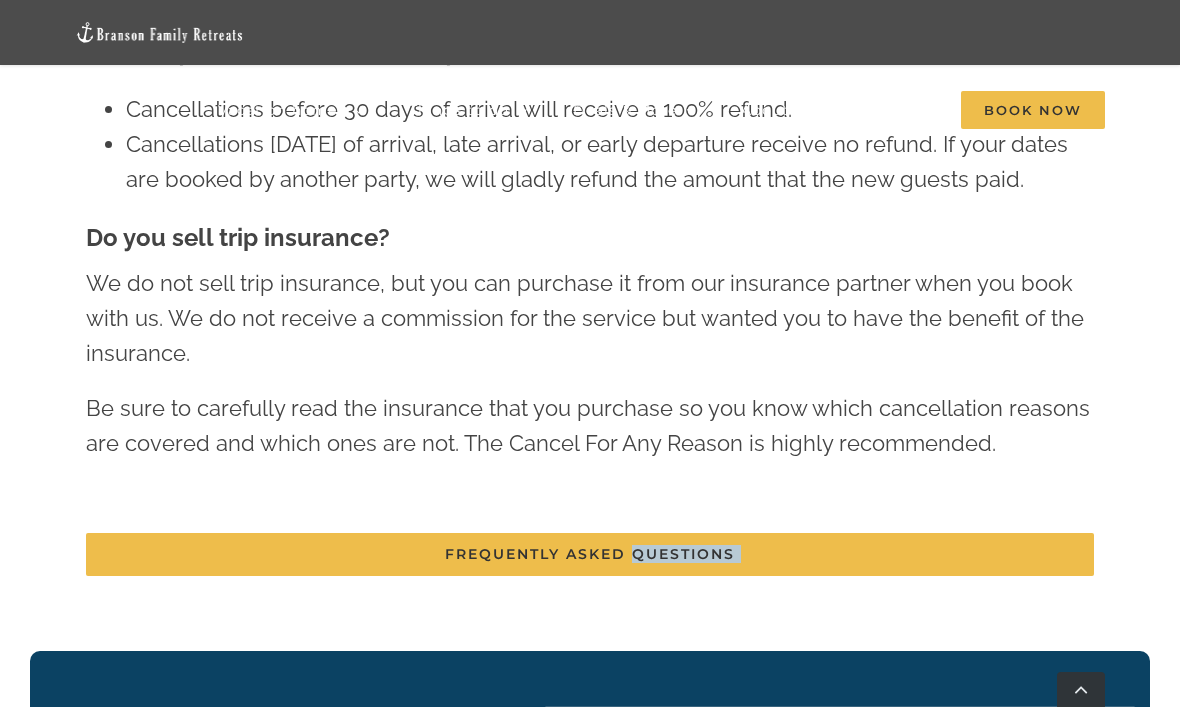 click on "Be sure to carefully read the insurance that you purchase so you know which cancellation reasons are covered and which ones are not. The Cancel For Any Reason is highly recommended." at bounding box center [590, 426] 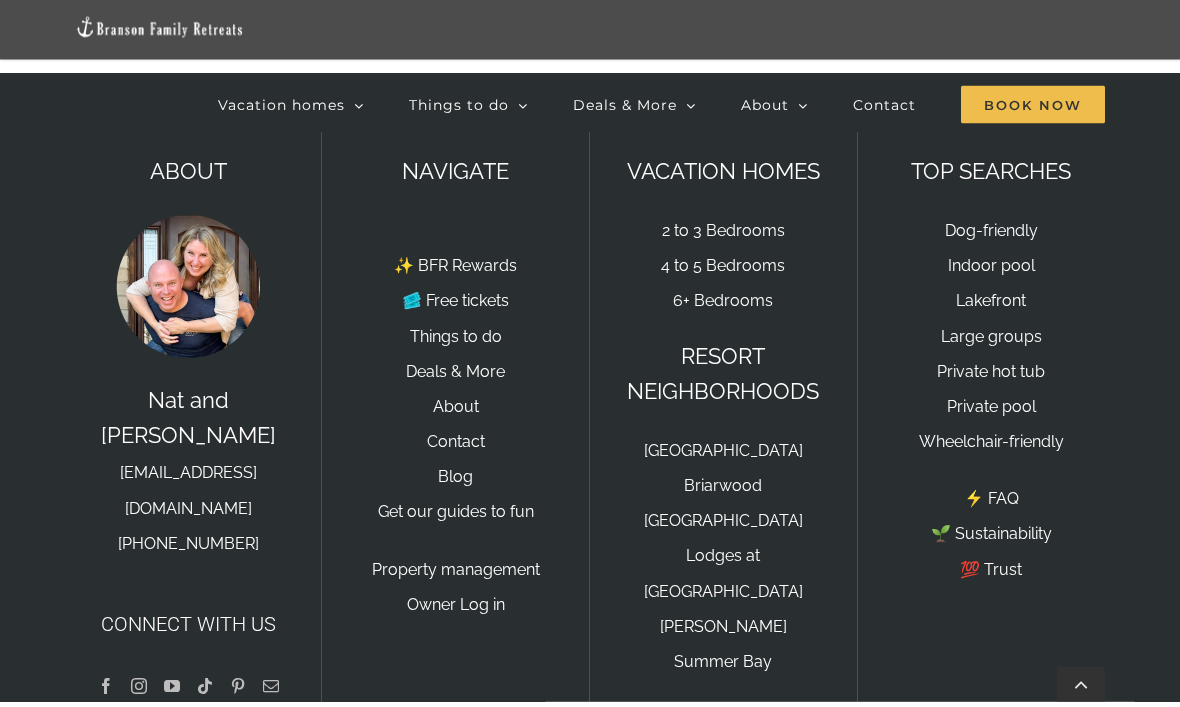 scroll, scrollTop: 4959, scrollLeft: 0, axis: vertical 